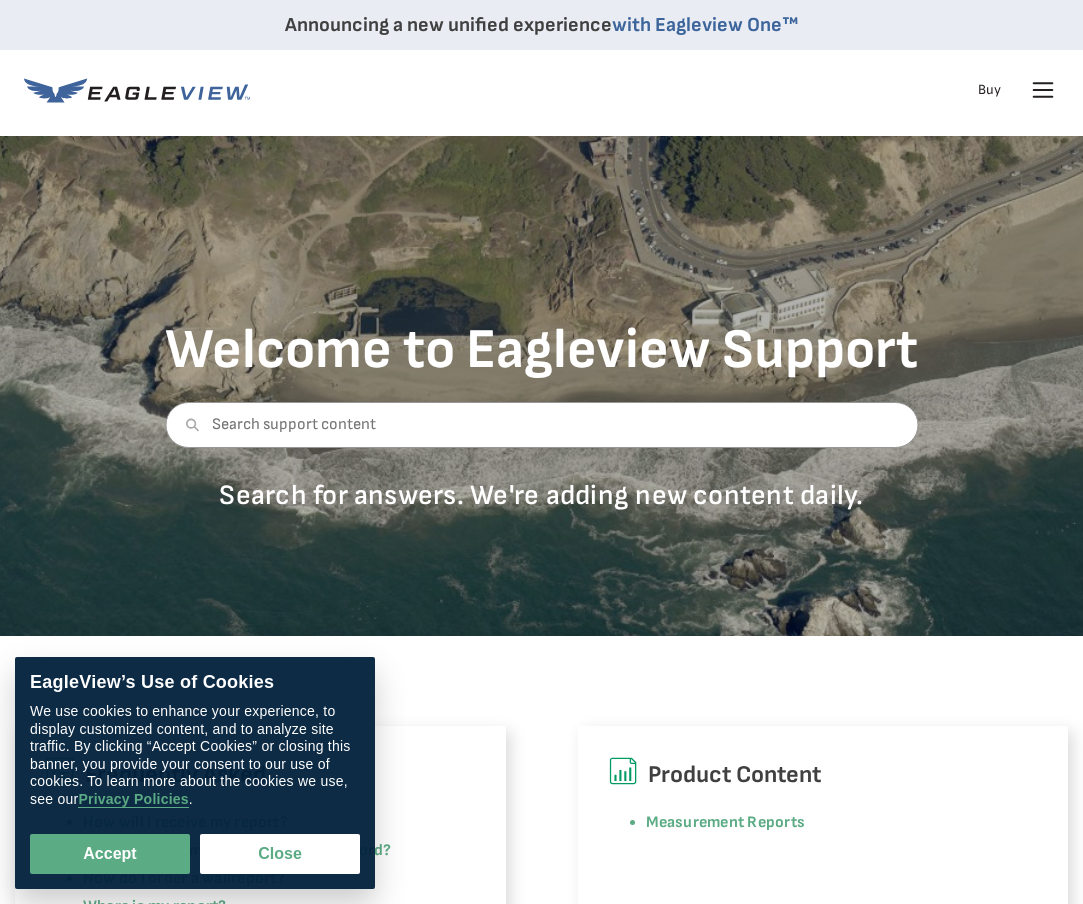 scroll, scrollTop: 0, scrollLeft: 0, axis: both 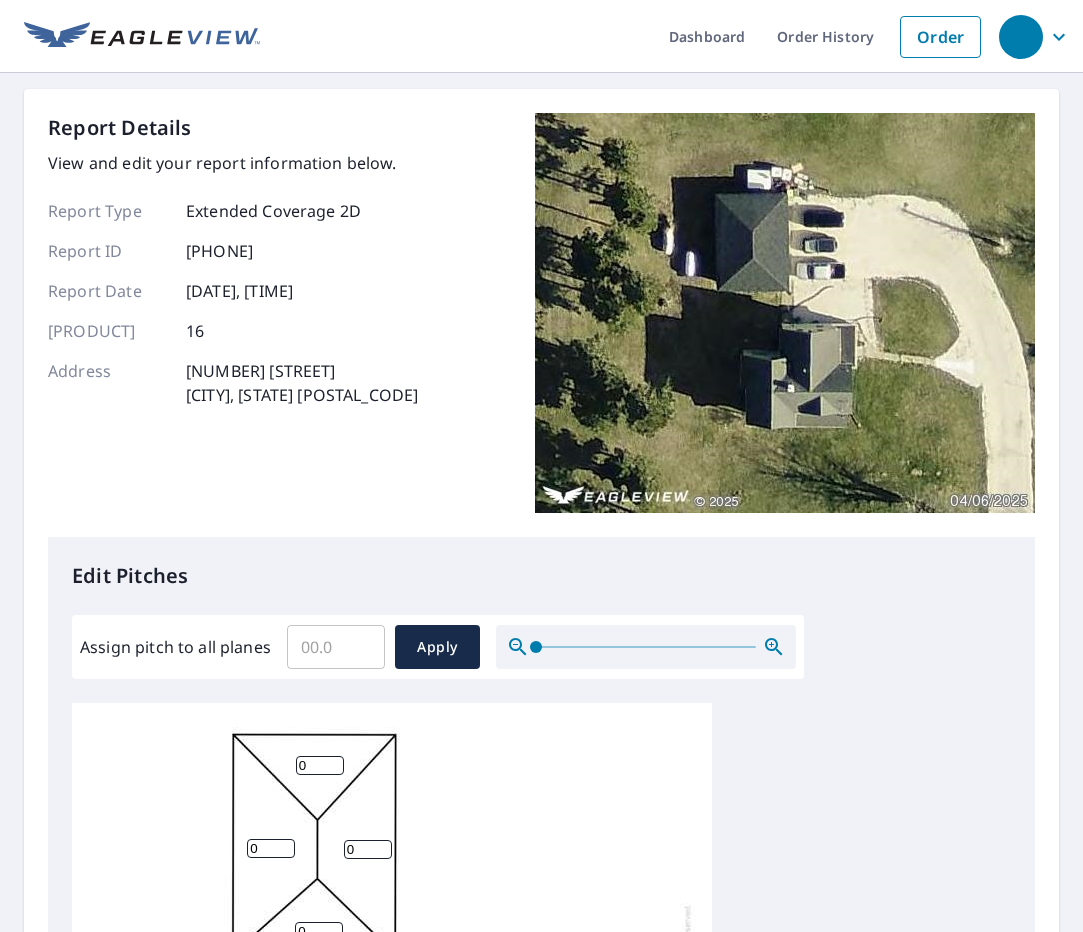click at bounding box center (785, 313) 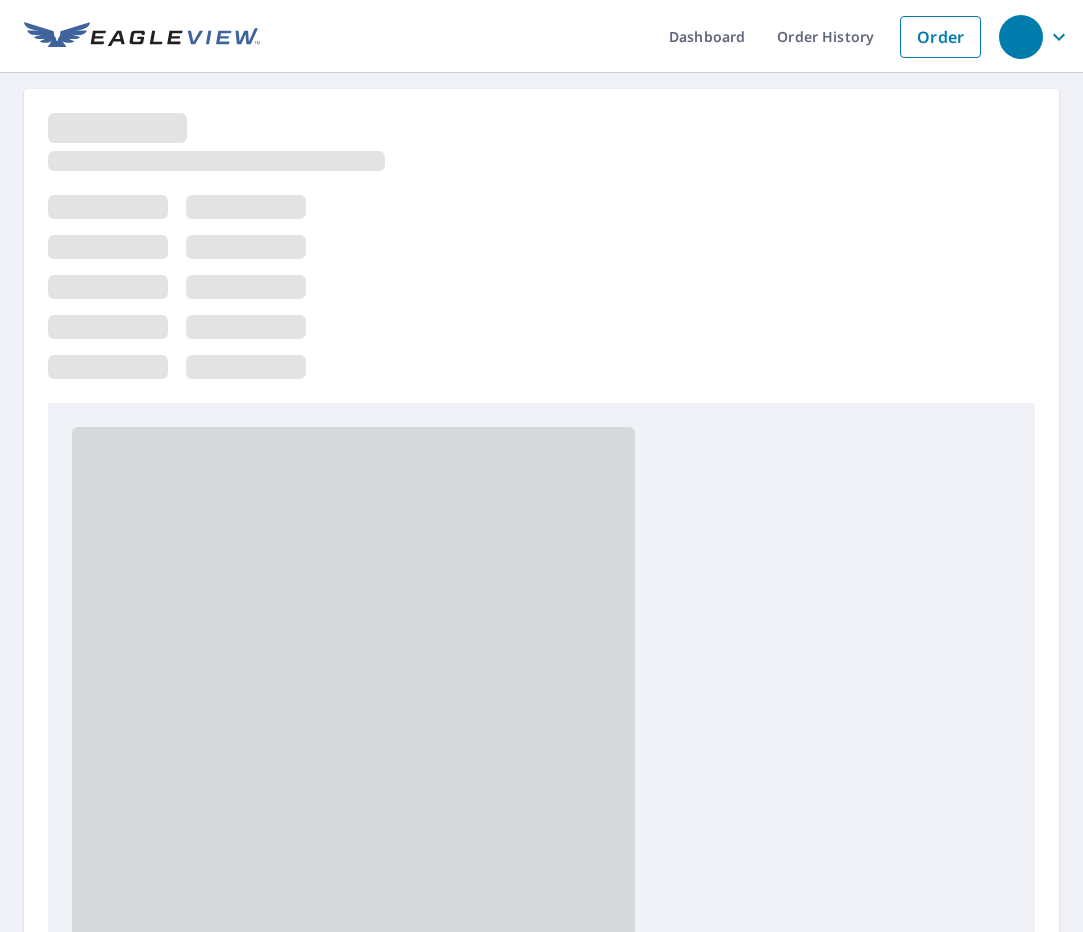 scroll, scrollTop: 0, scrollLeft: 0, axis: both 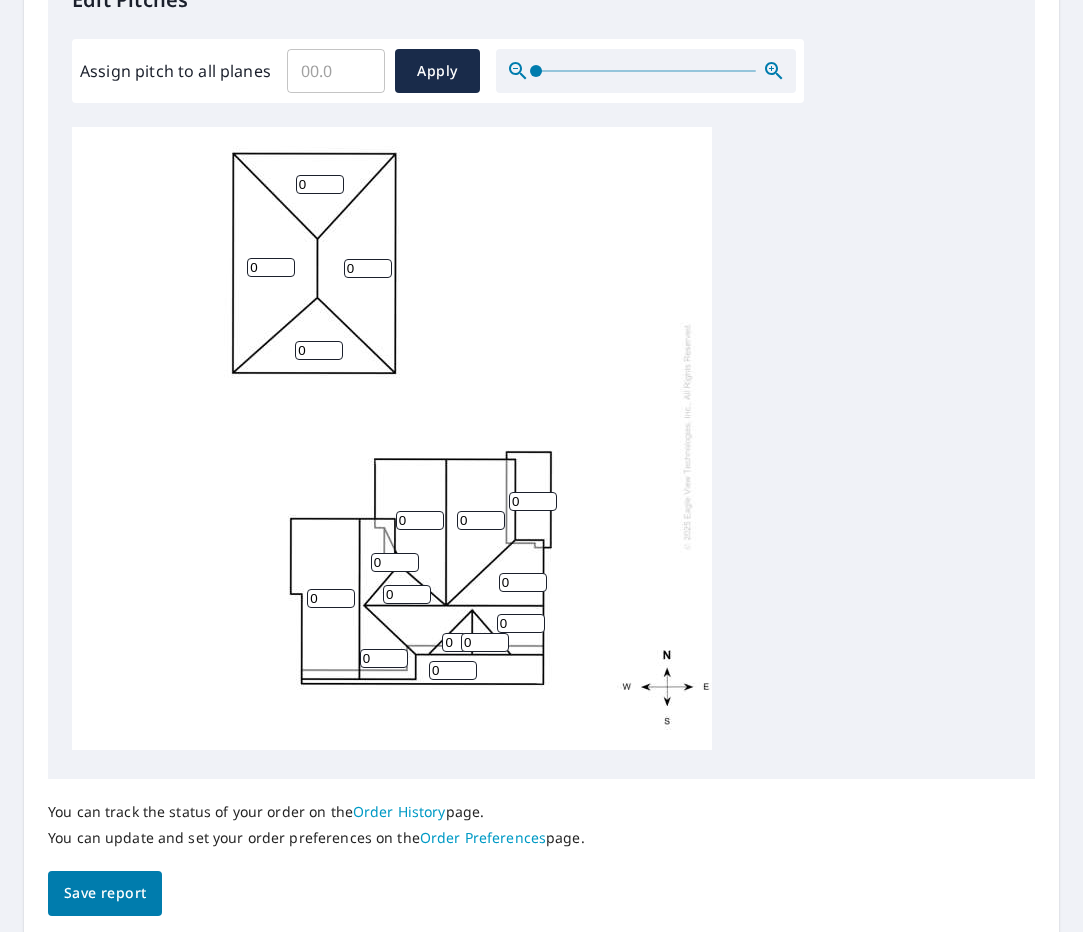 click on "0" at bounding box center [368, 268] 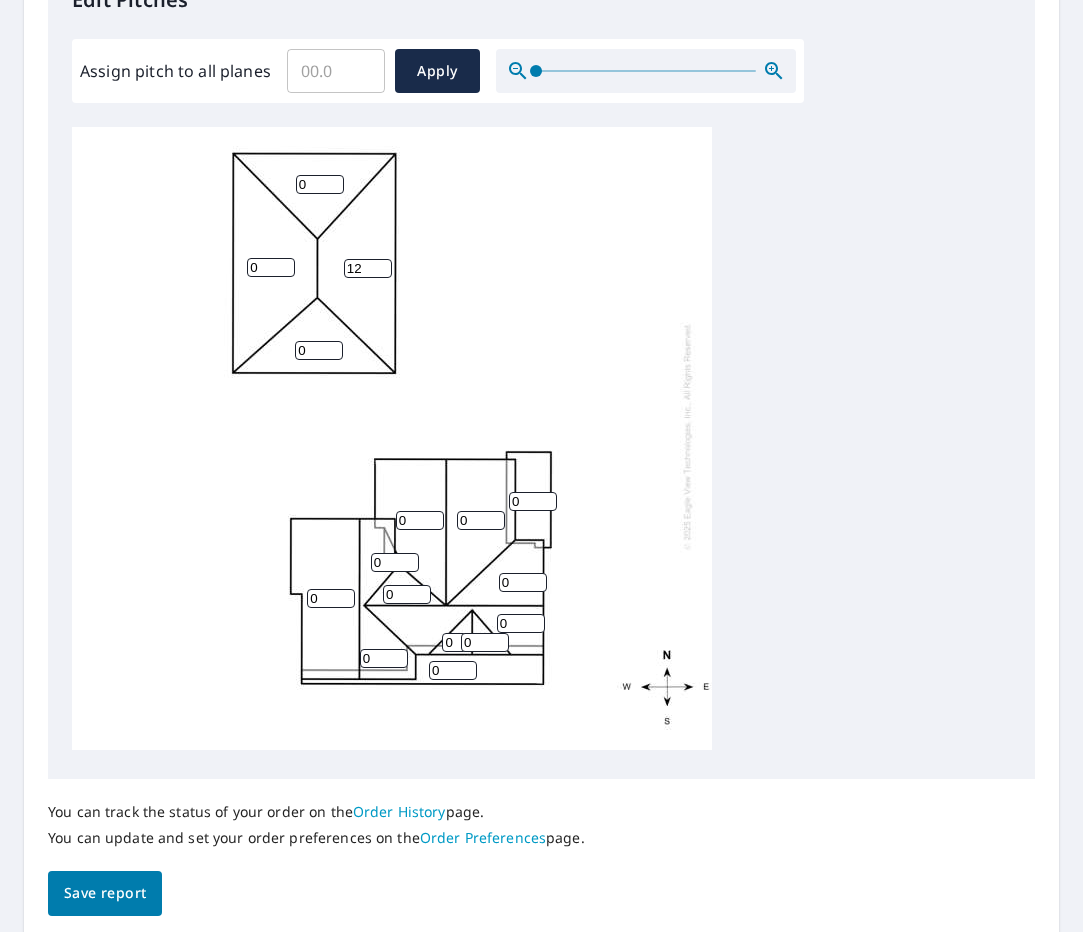 type on "12" 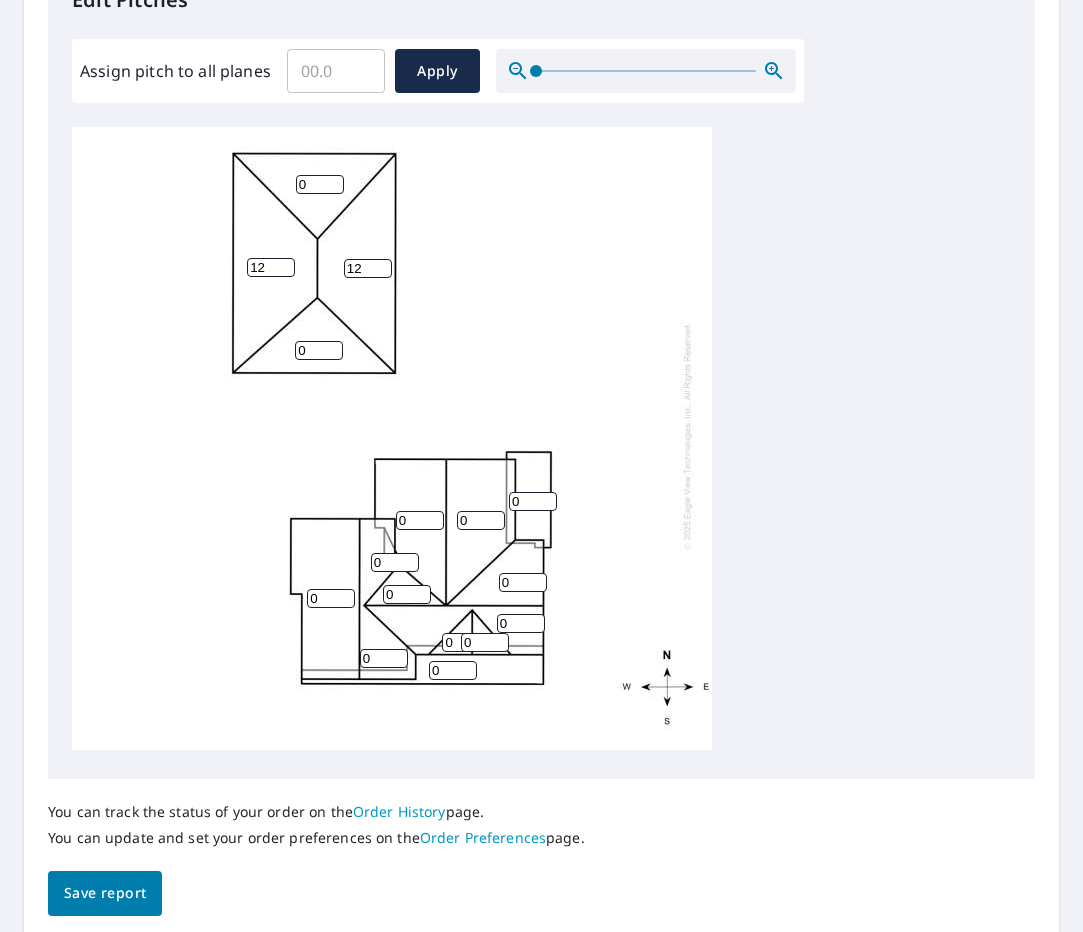 type on "12" 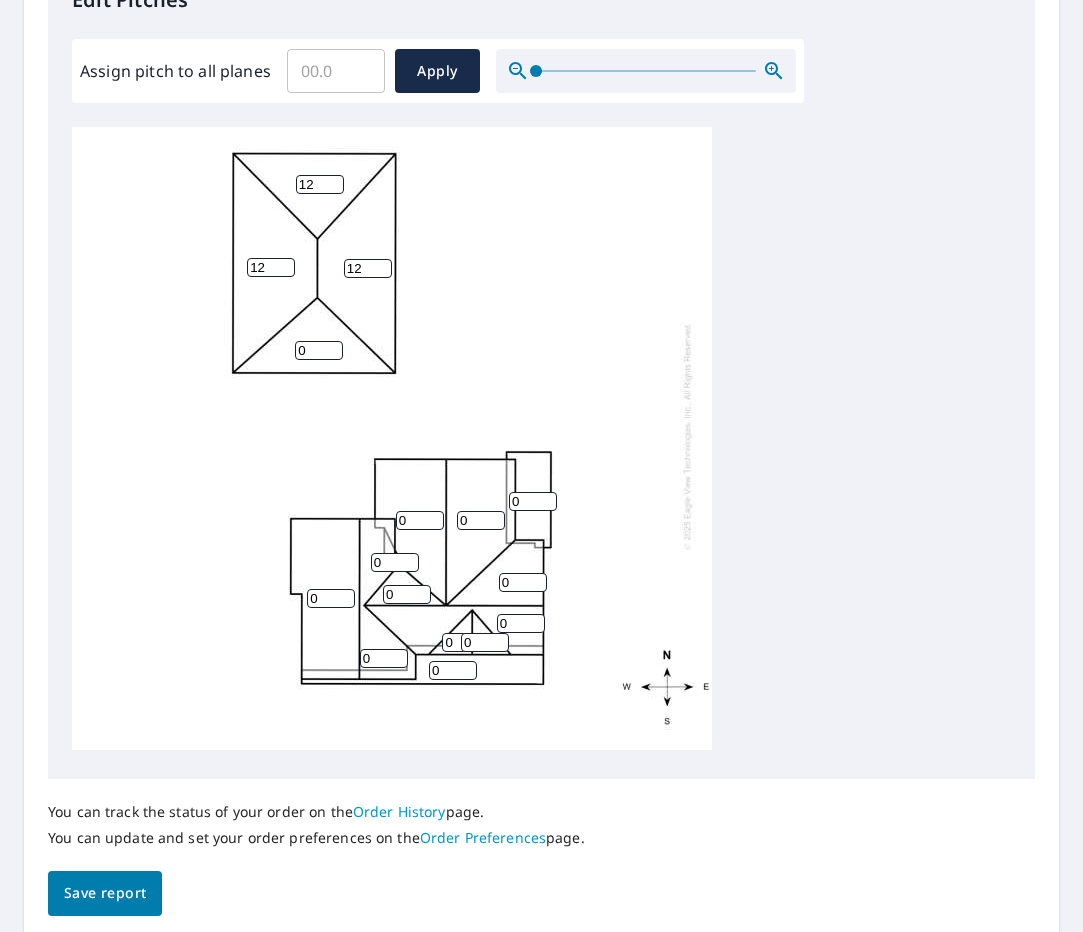 type on "12" 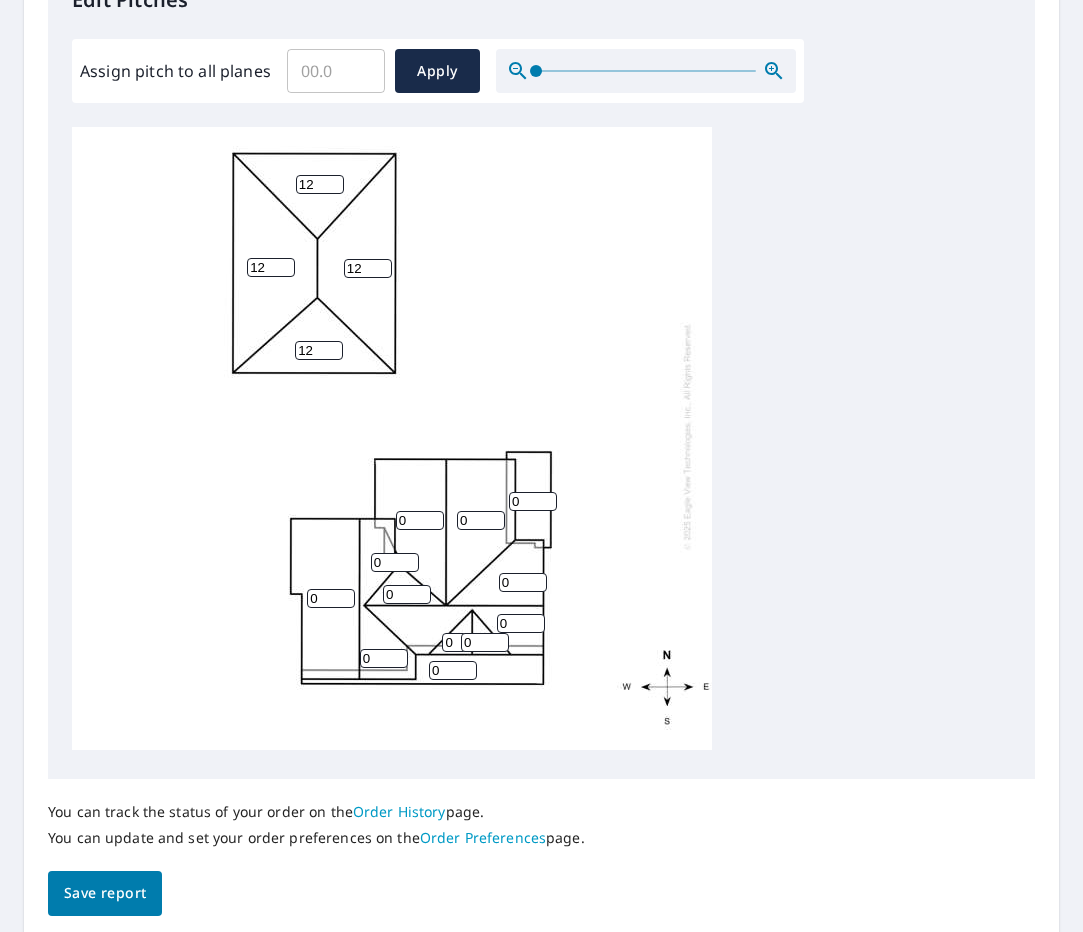 type on "12" 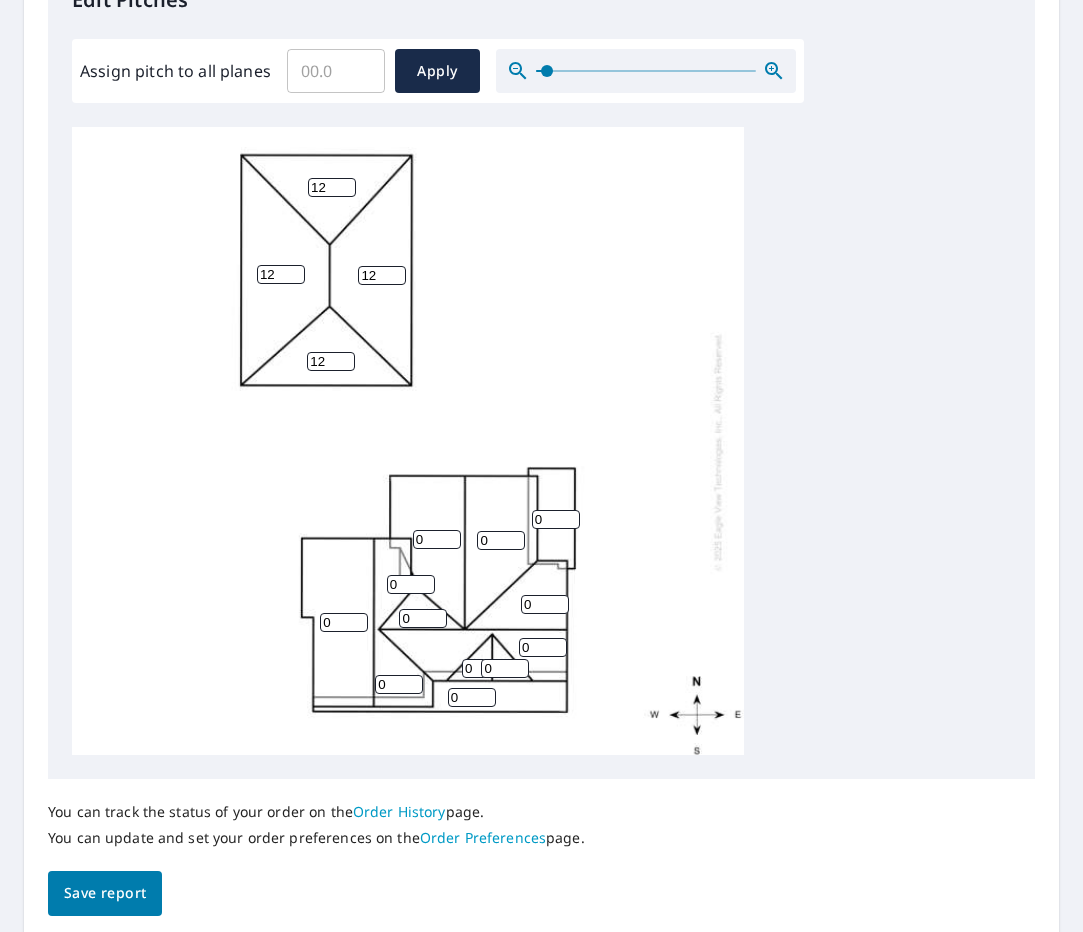 click at bounding box center (774, 71) 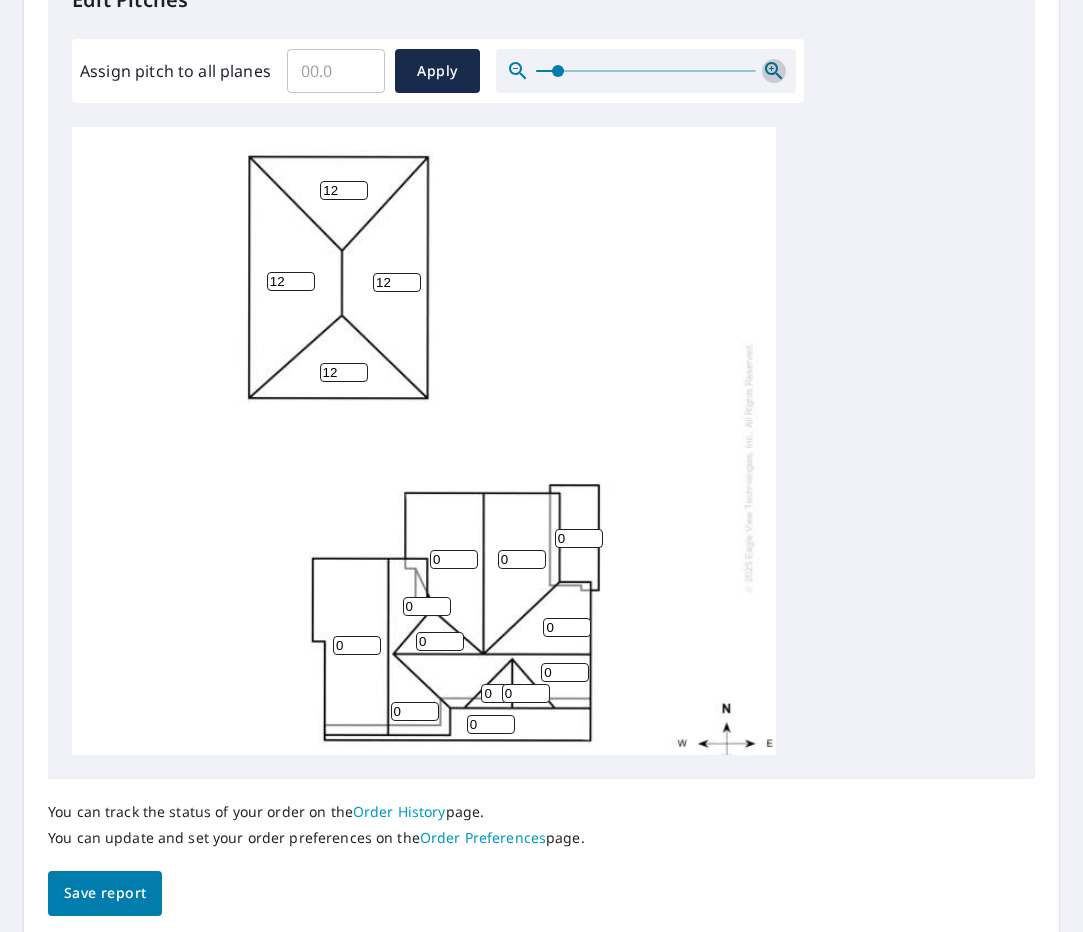 click at bounding box center [774, 71] 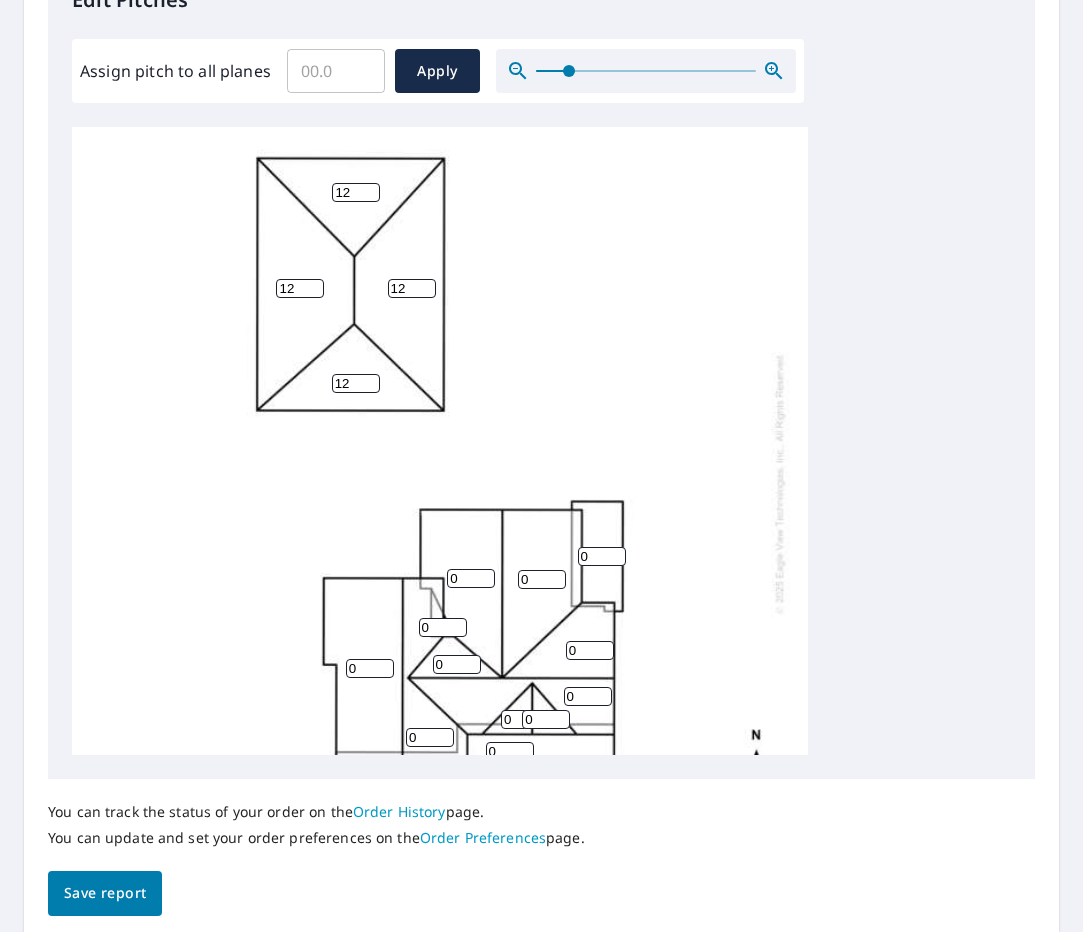 click at bounding box center (569, 71) 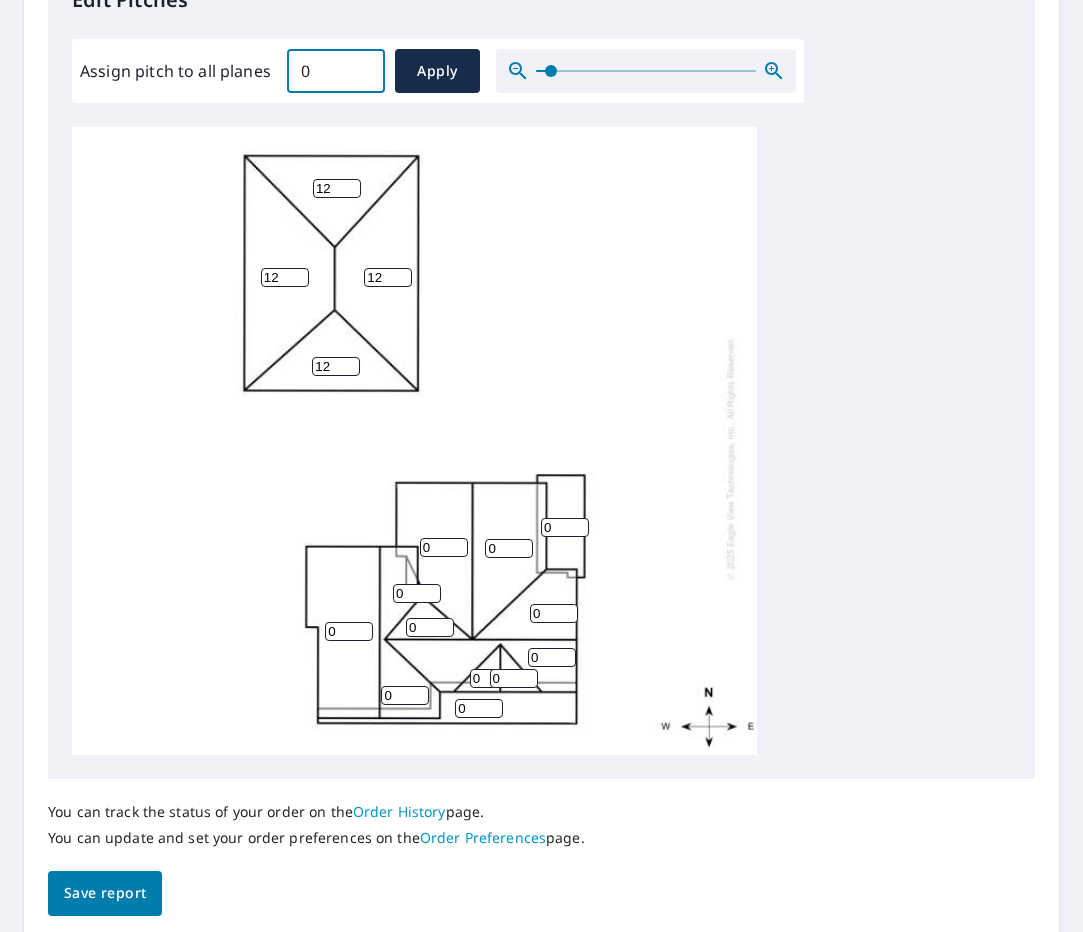 click on "0" at bounding box center [336, 71] 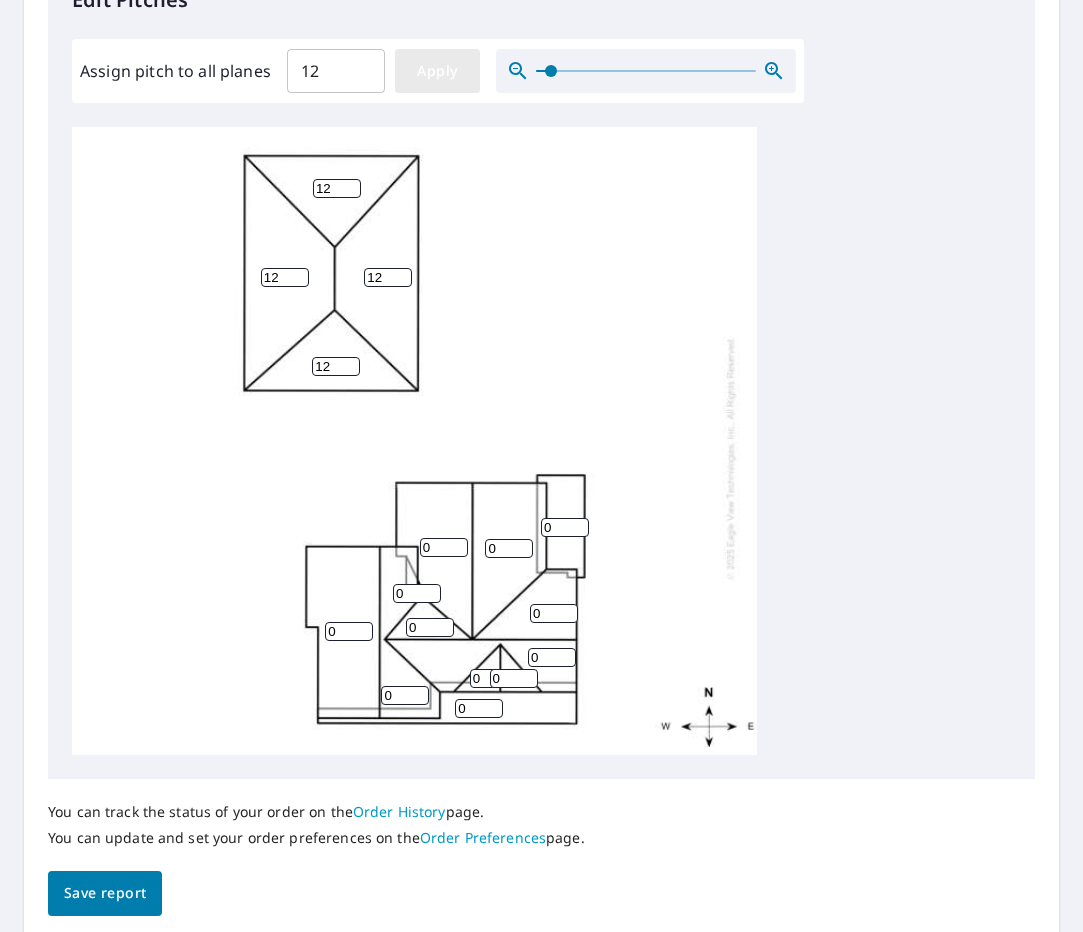 click on "Apply" at bounding box center [437, 71] 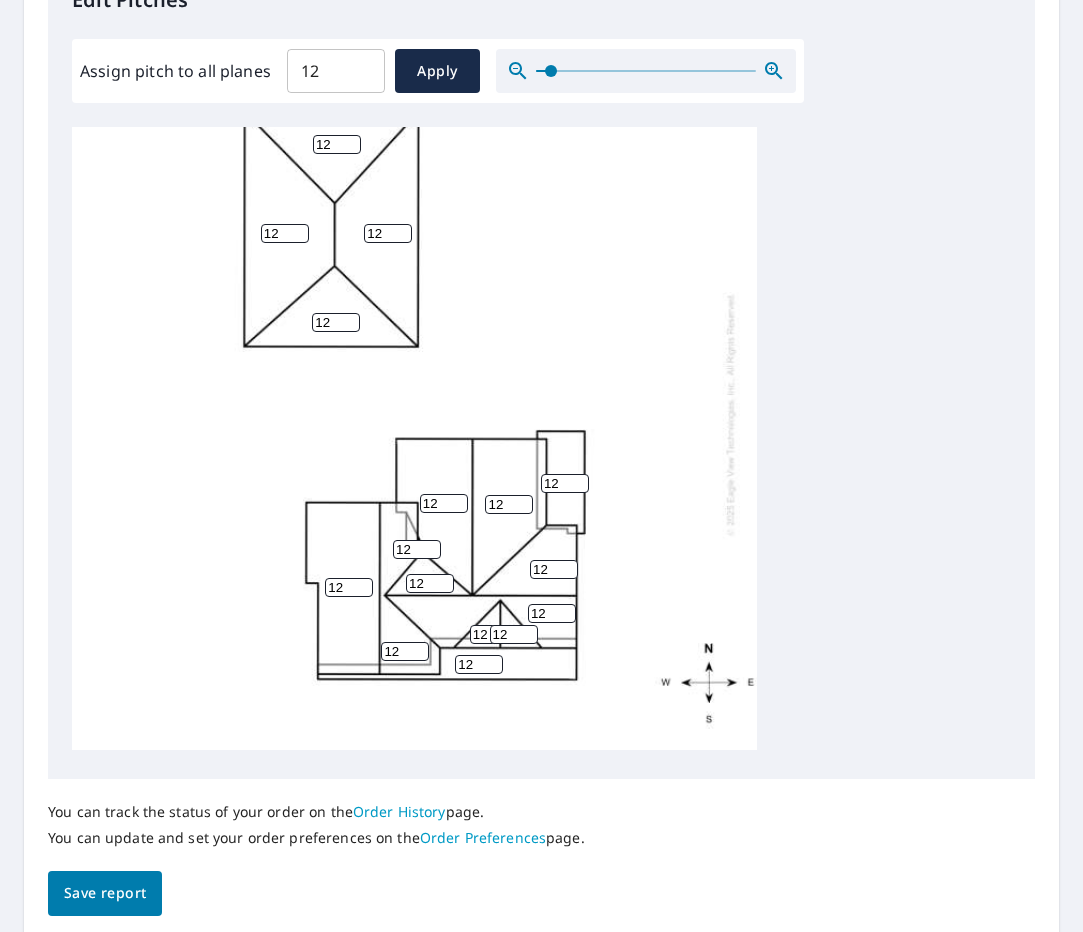 scroll, scrollTop: 49, scrollLeft: 0, axis: vertical 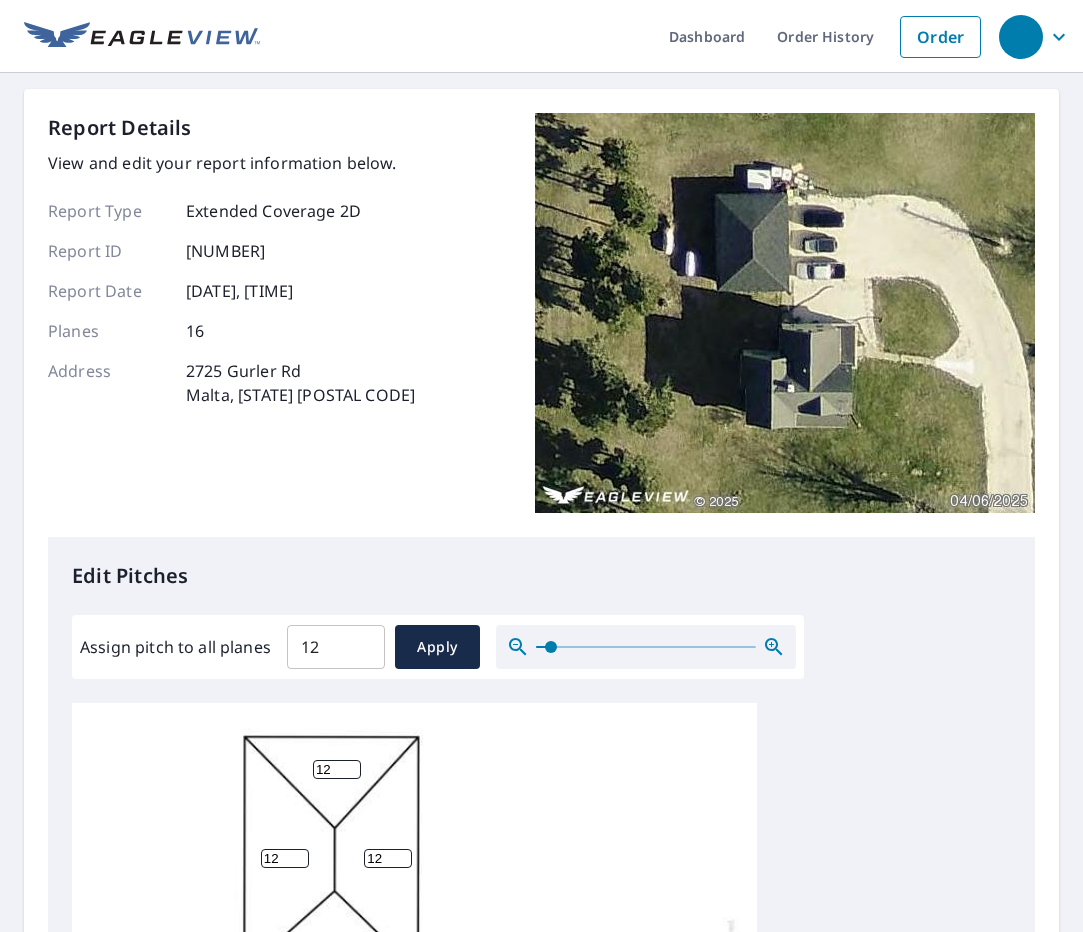click at bounding box center (785, 313) 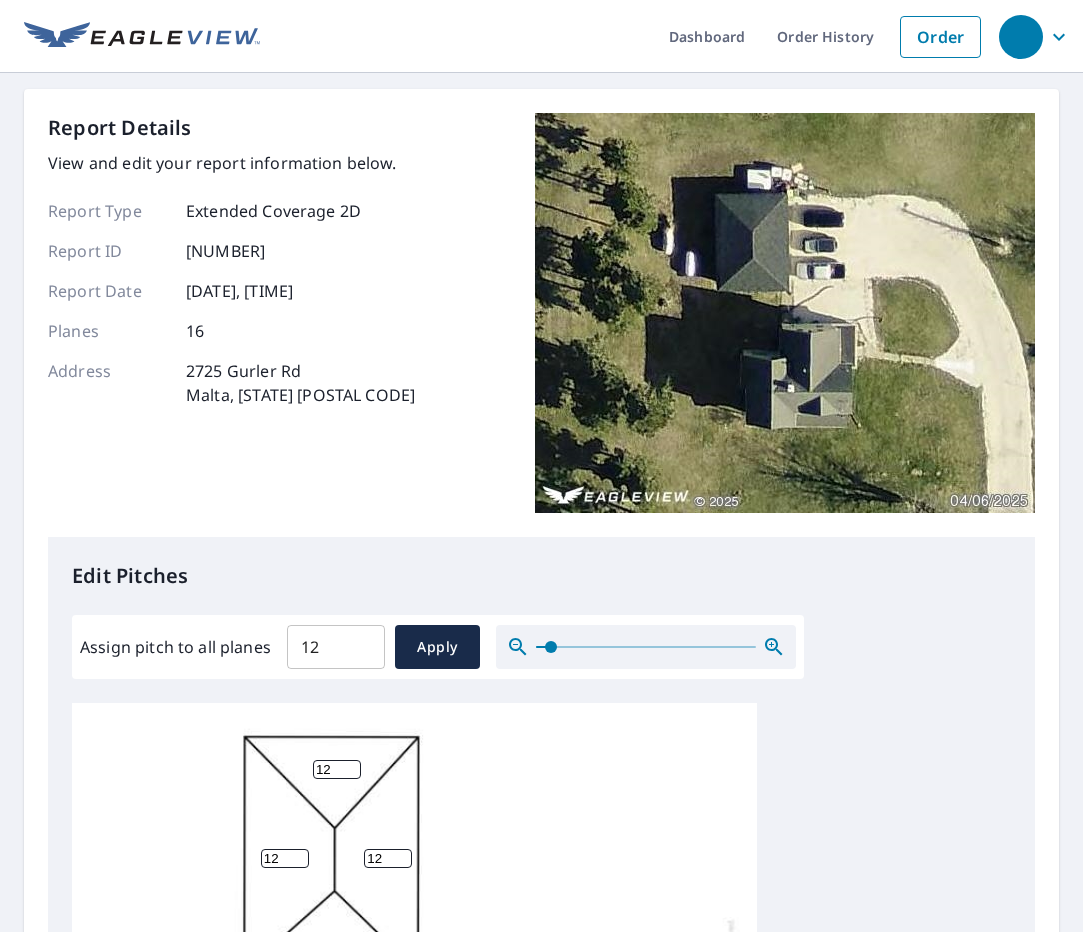scroll, scrollTop: 0, scrollLeft: 0, axis: both 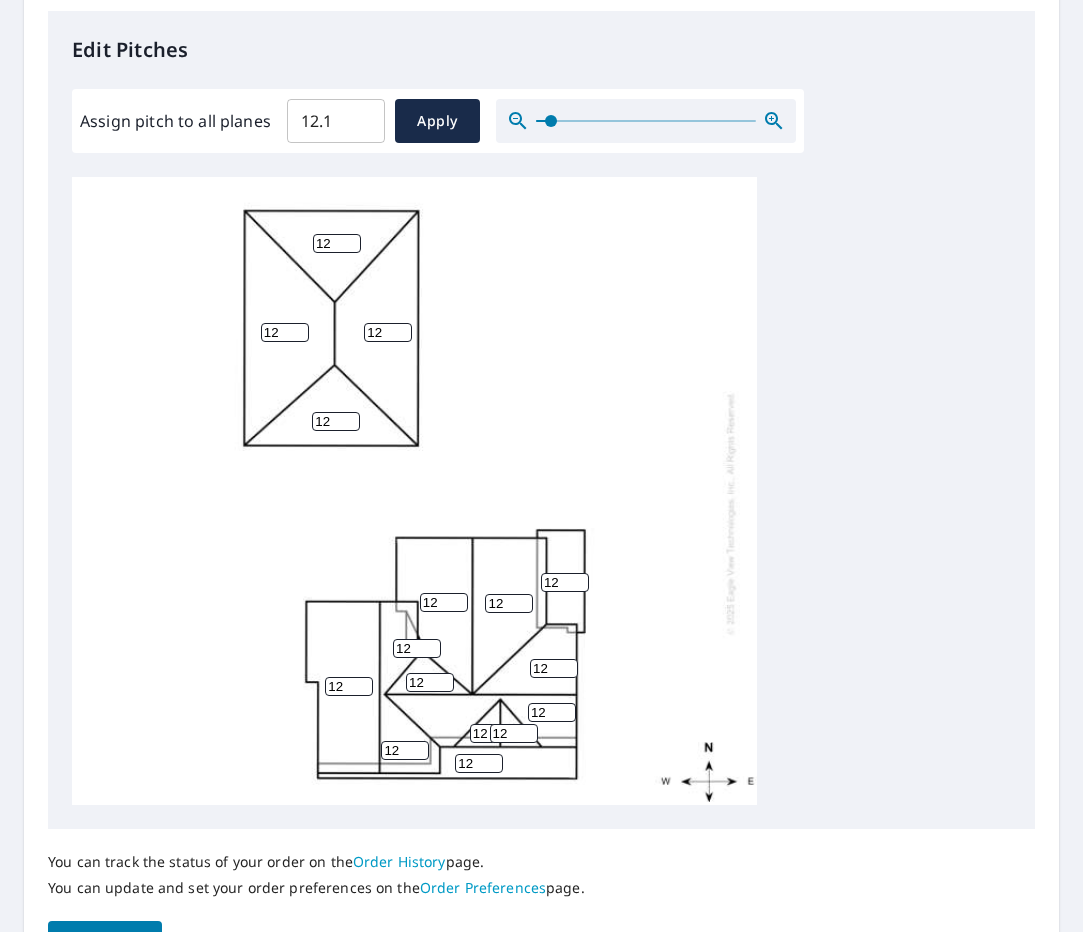 click on "12.1" at bounding box center (336, 121) 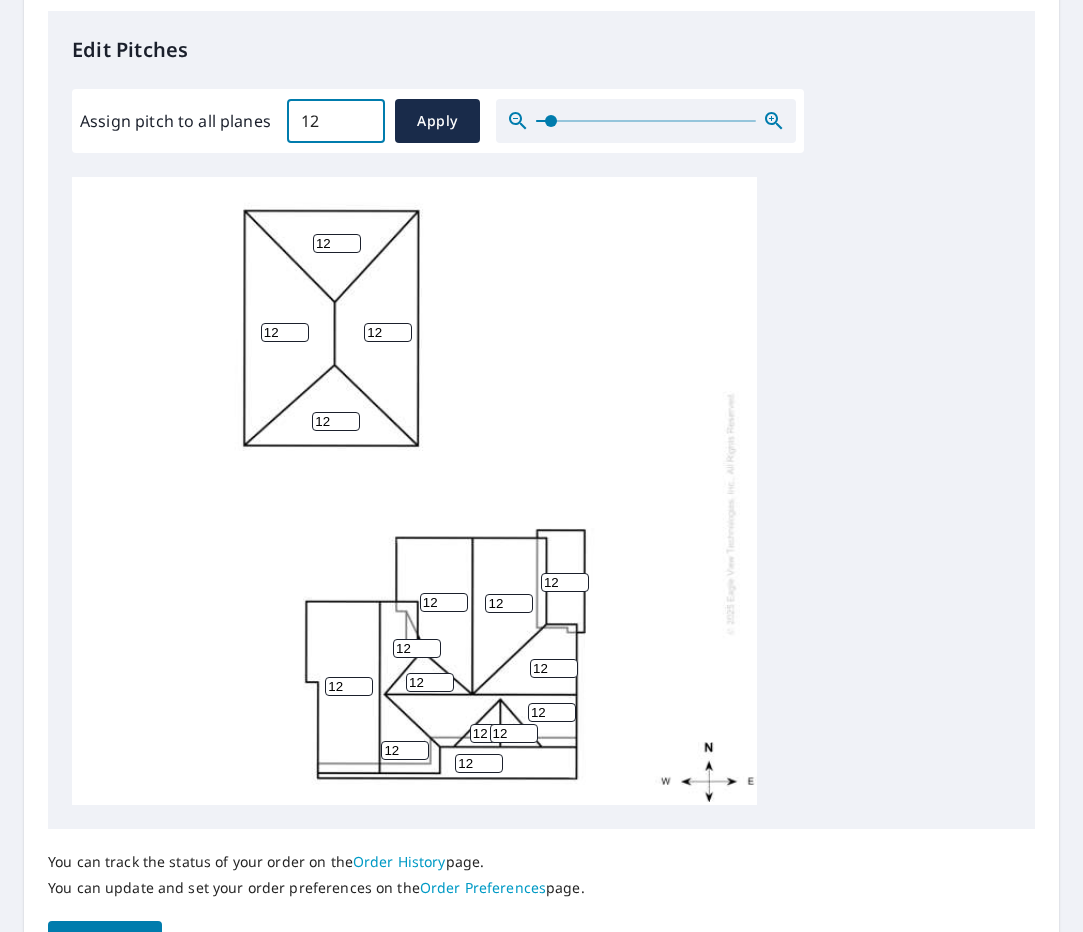click on "12" at bounding box center [336, 121] 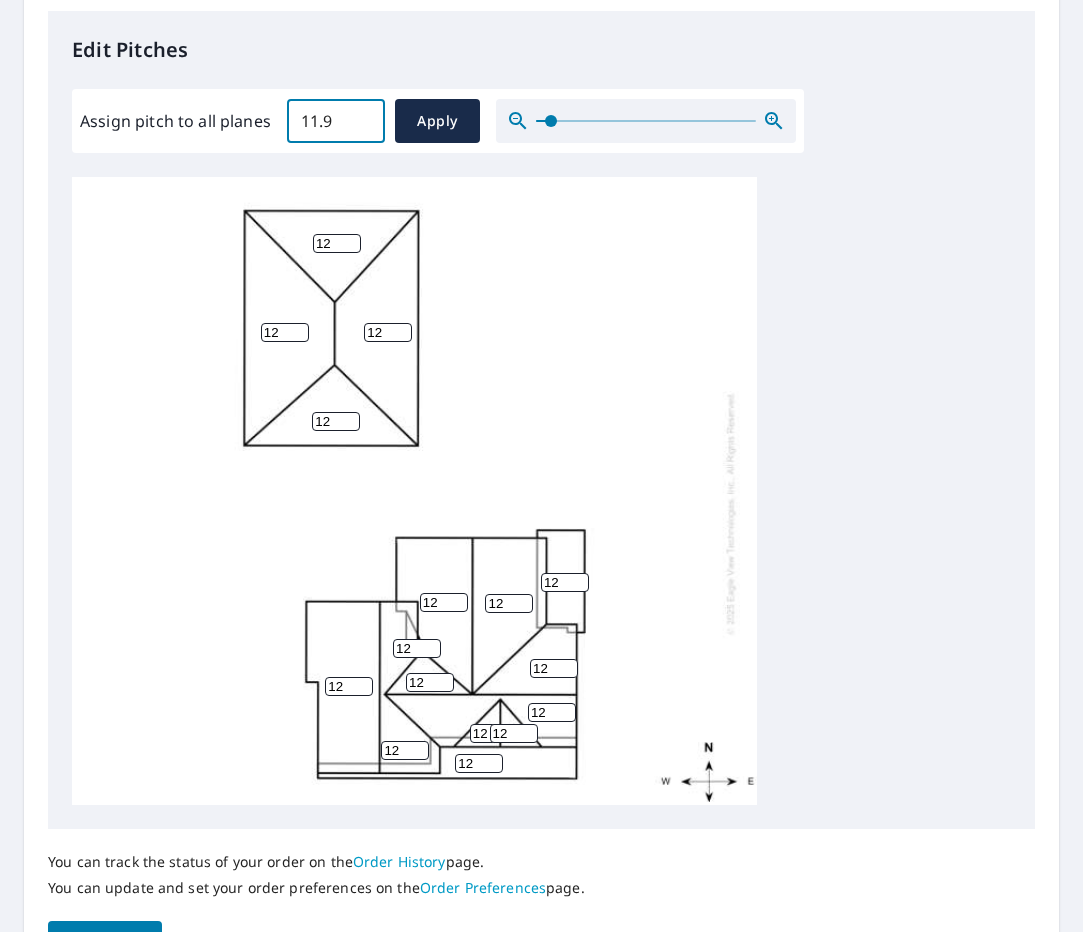 click on "11.9" at bounding box center (336, 121) 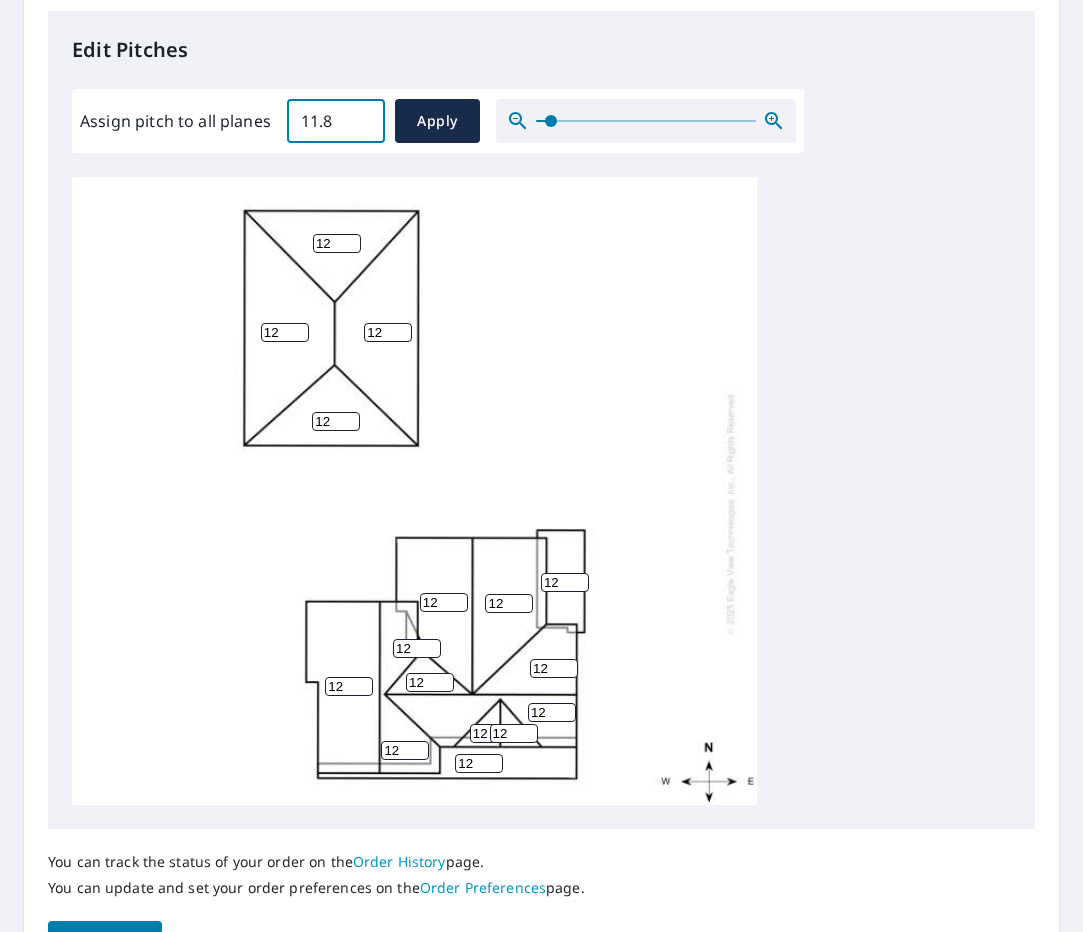 click on "11.8" at bounding box center [336, 121] 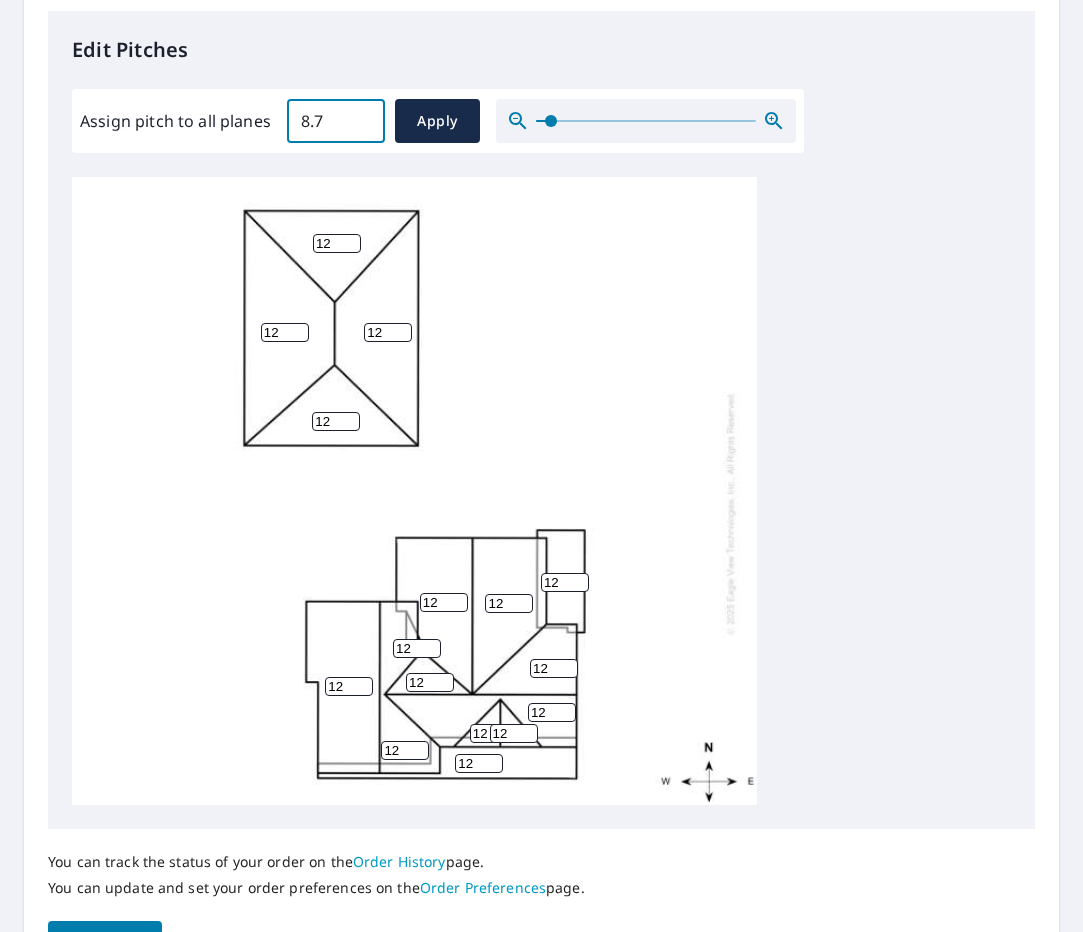 click on "8.7" at bounding box center [336, 121] 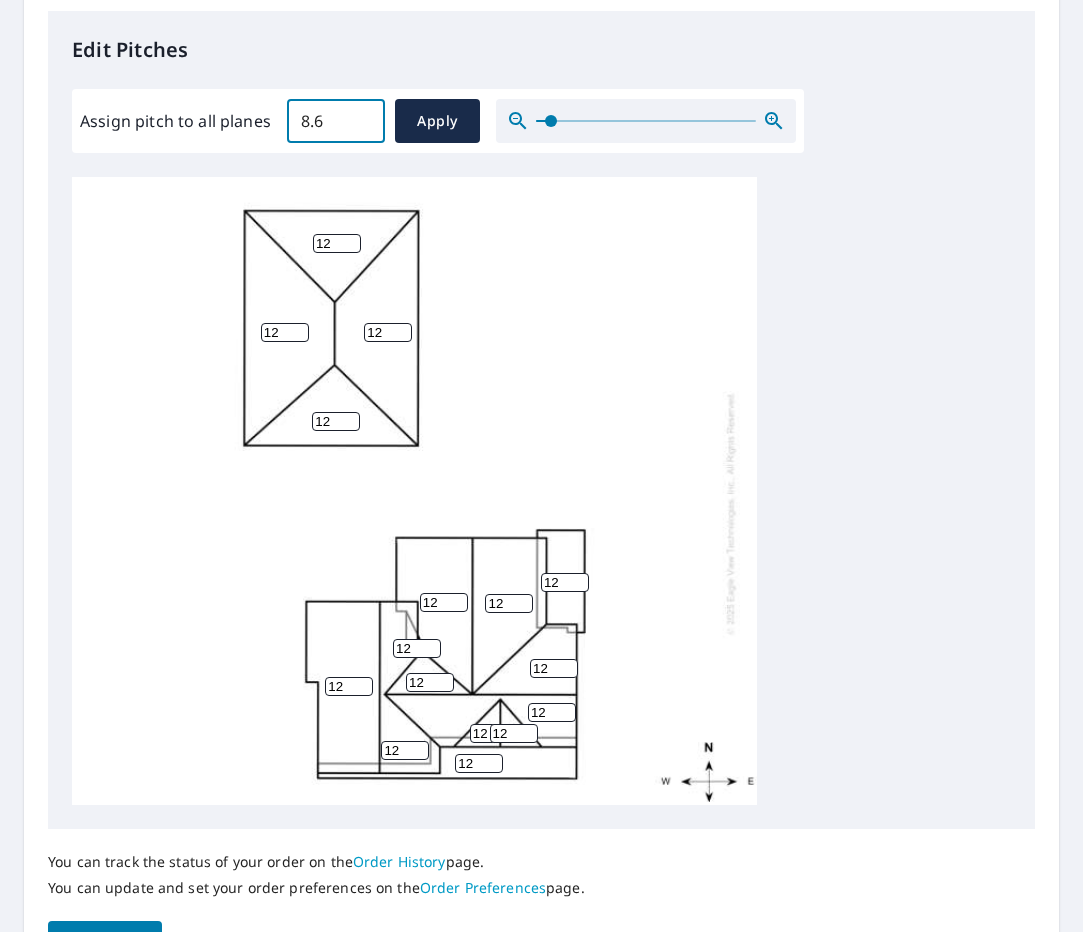 click on "8.6" at bounding box center [336, 121] 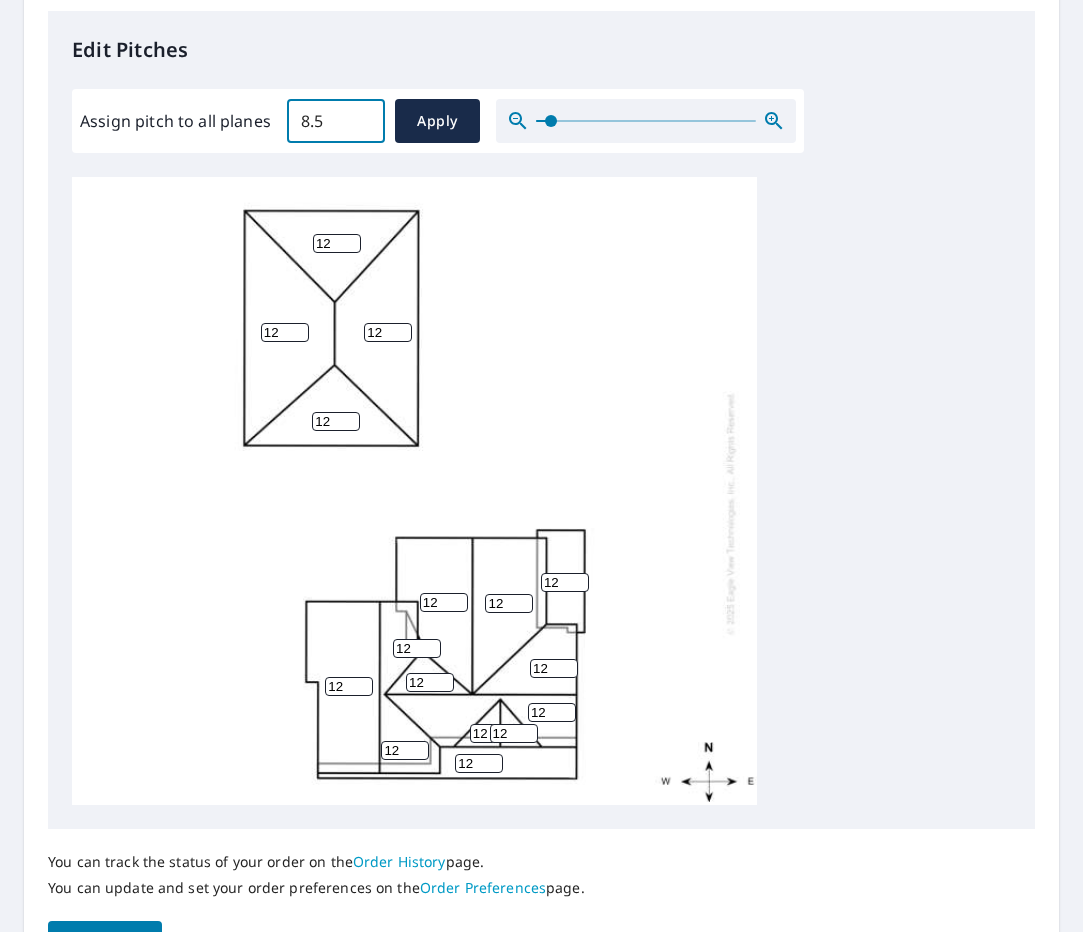 click on "8.5" at bounding box center [336, 121] 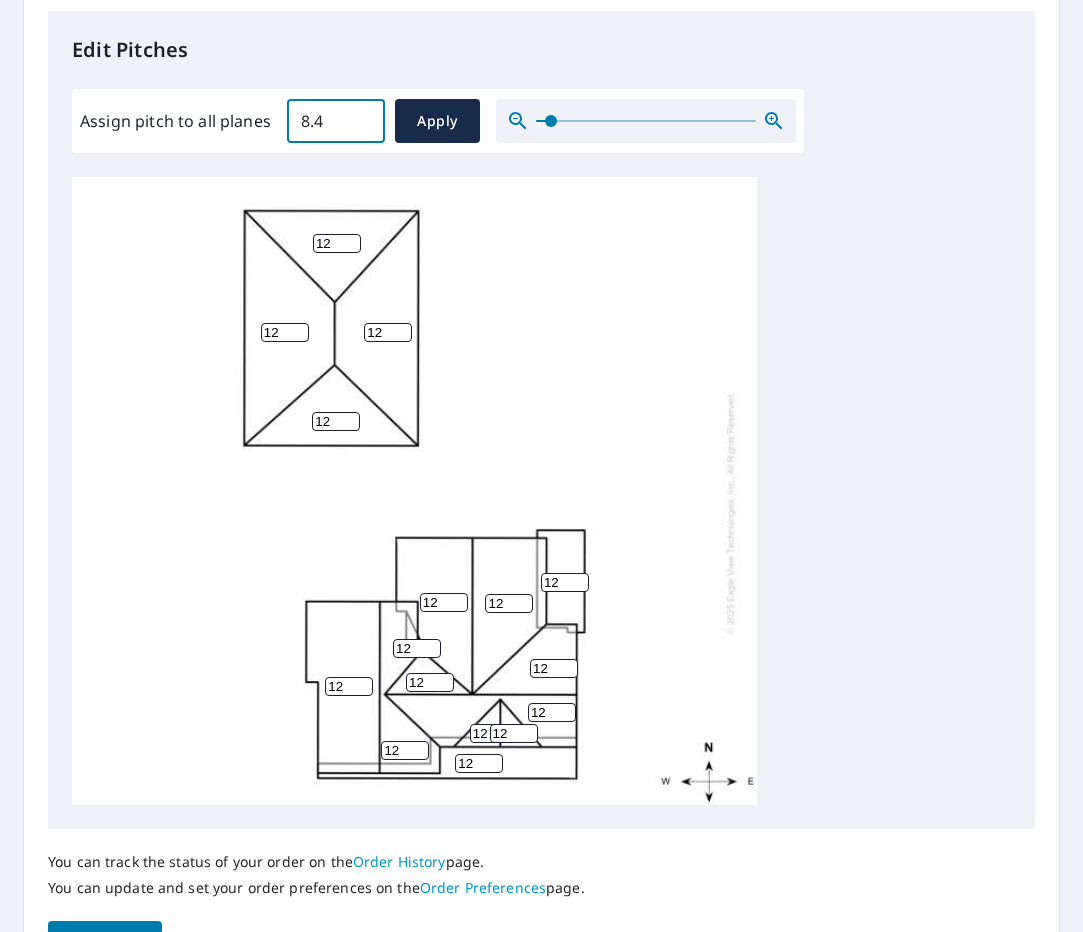 click on "8.4" at bounding box center [336, 121] 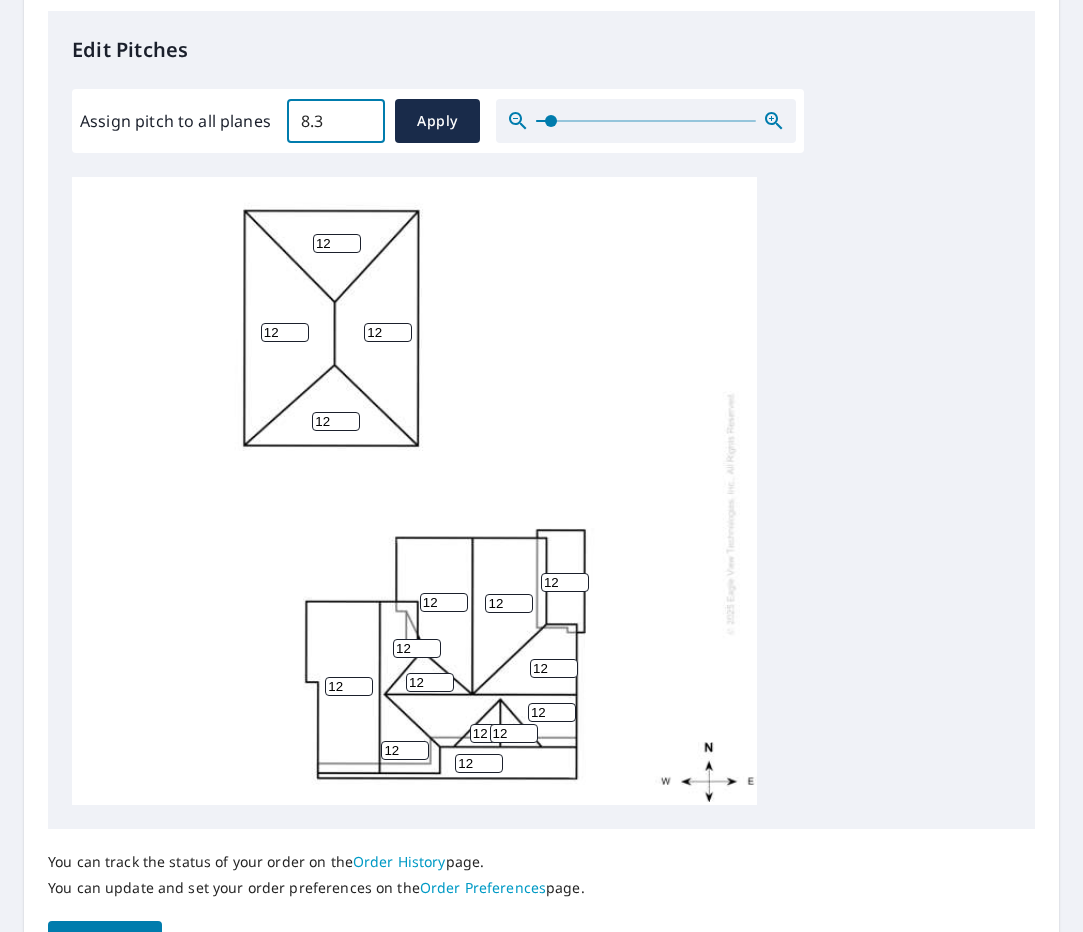 click on "8.3" at bounding box center [336, 121] 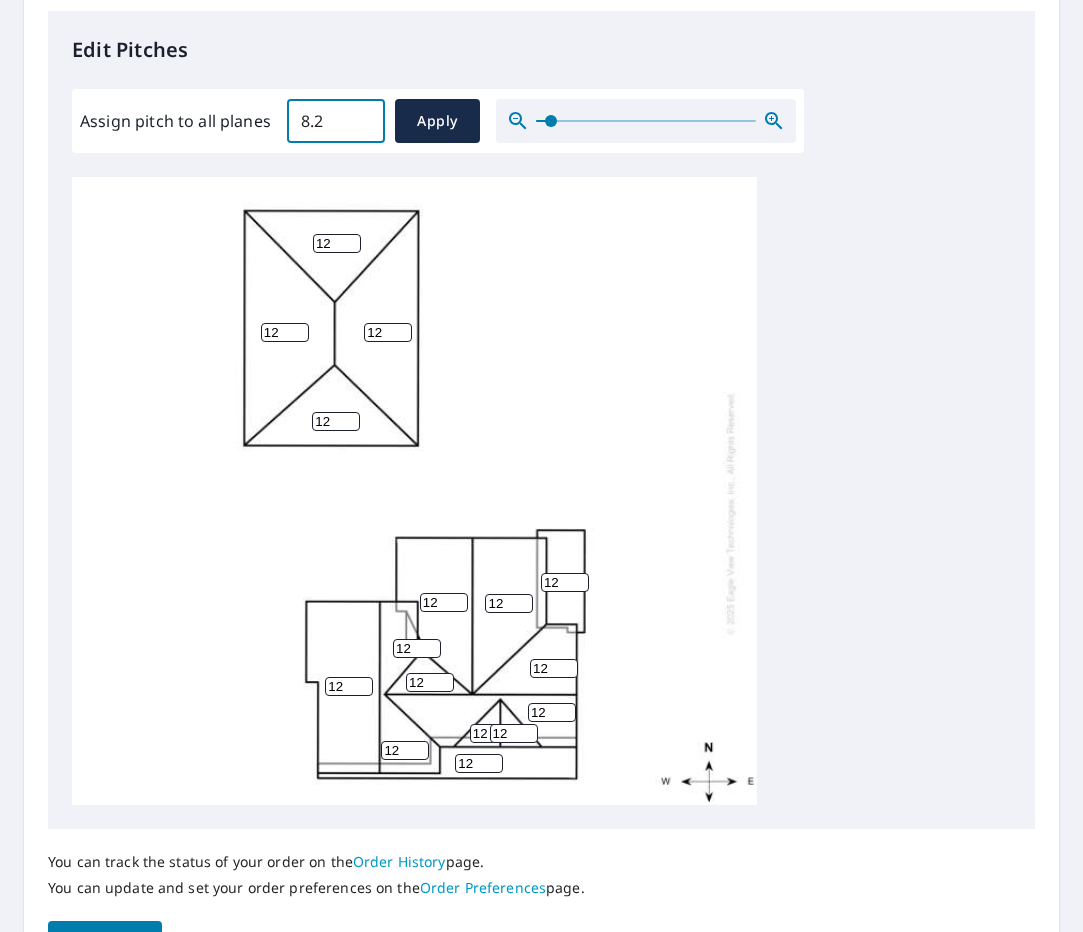 click on "8.2" at bounding box center [336, 121] 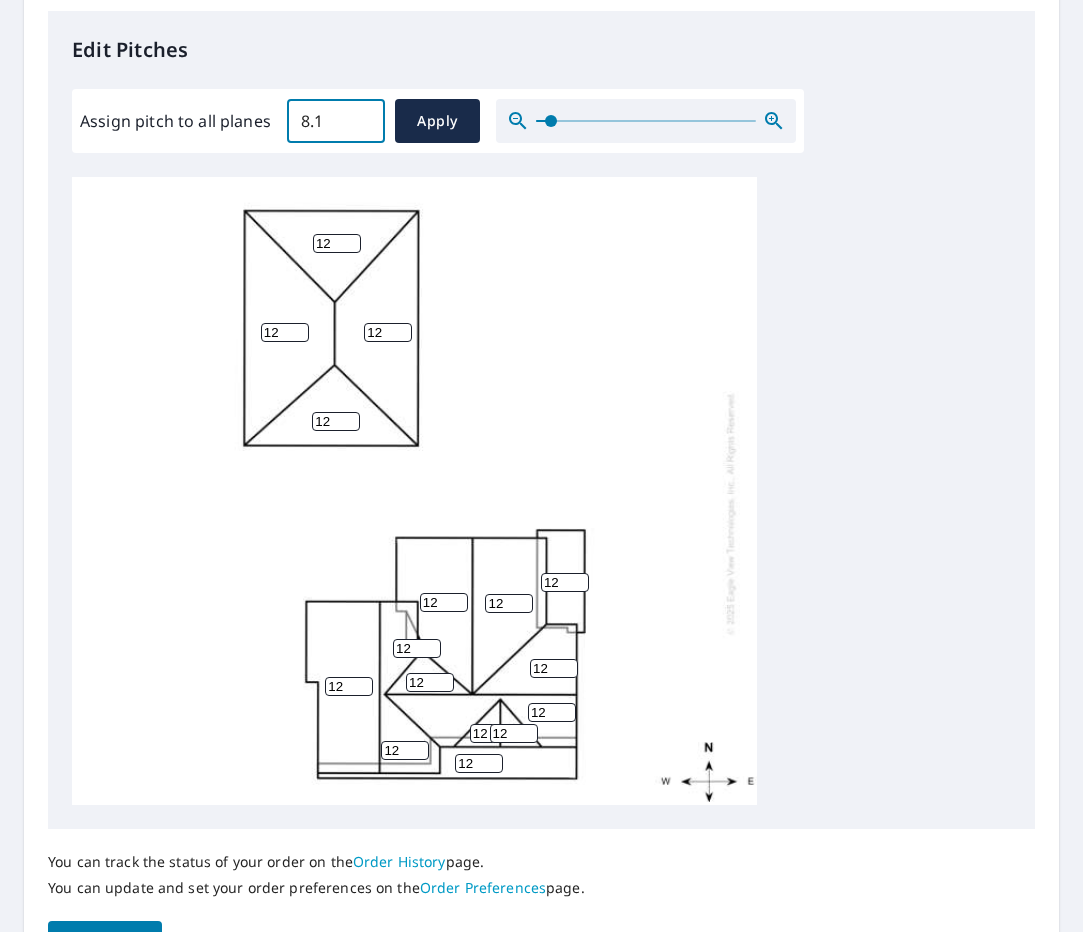 click on "8.1" at bounding box center (336, 121) 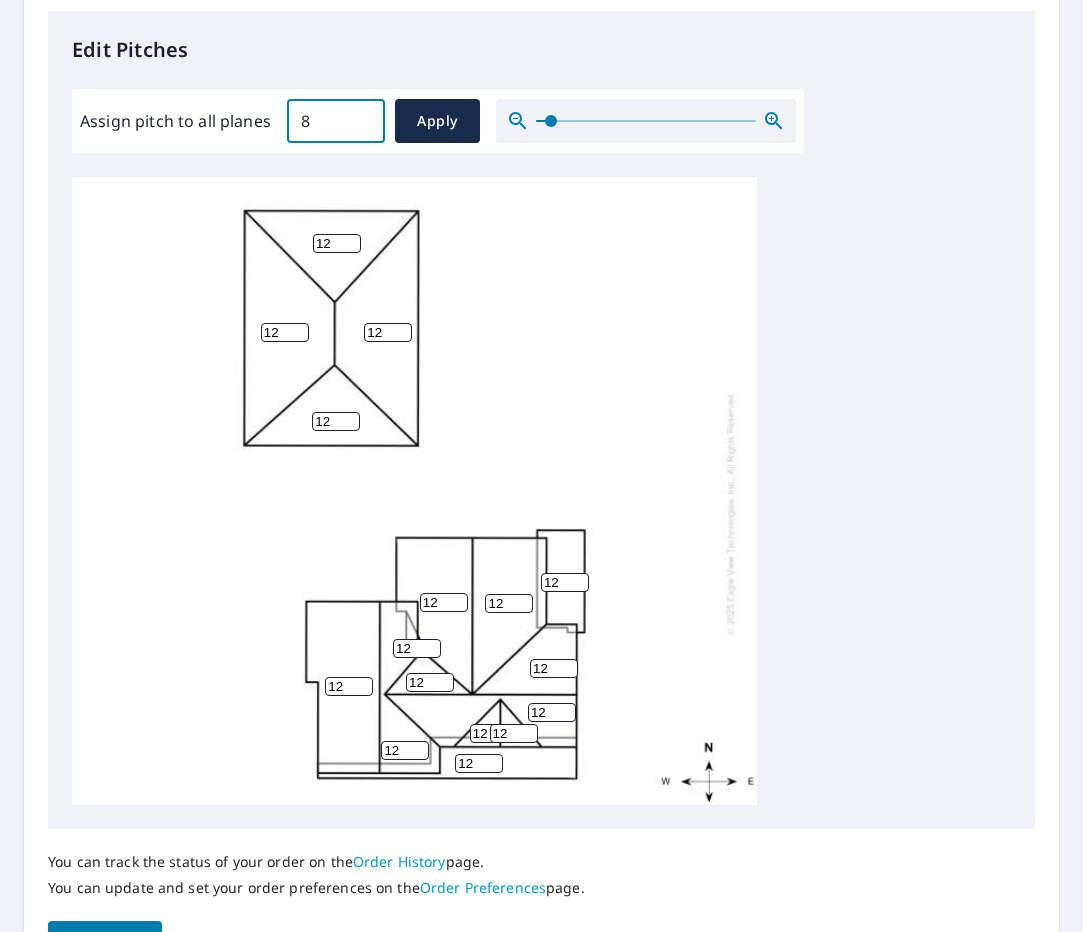 click on "8" at bounding box center [336, 121] 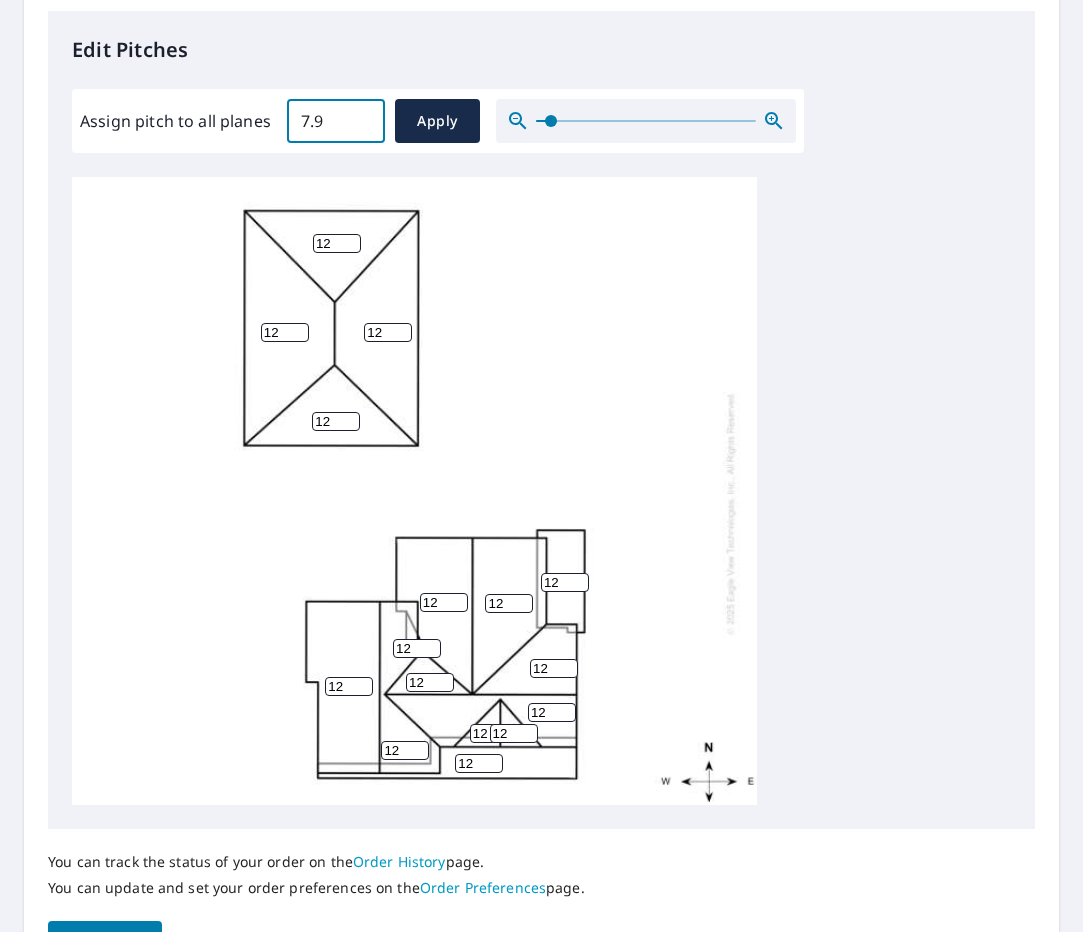 click on "7.9" at bounding box center (336, 121) 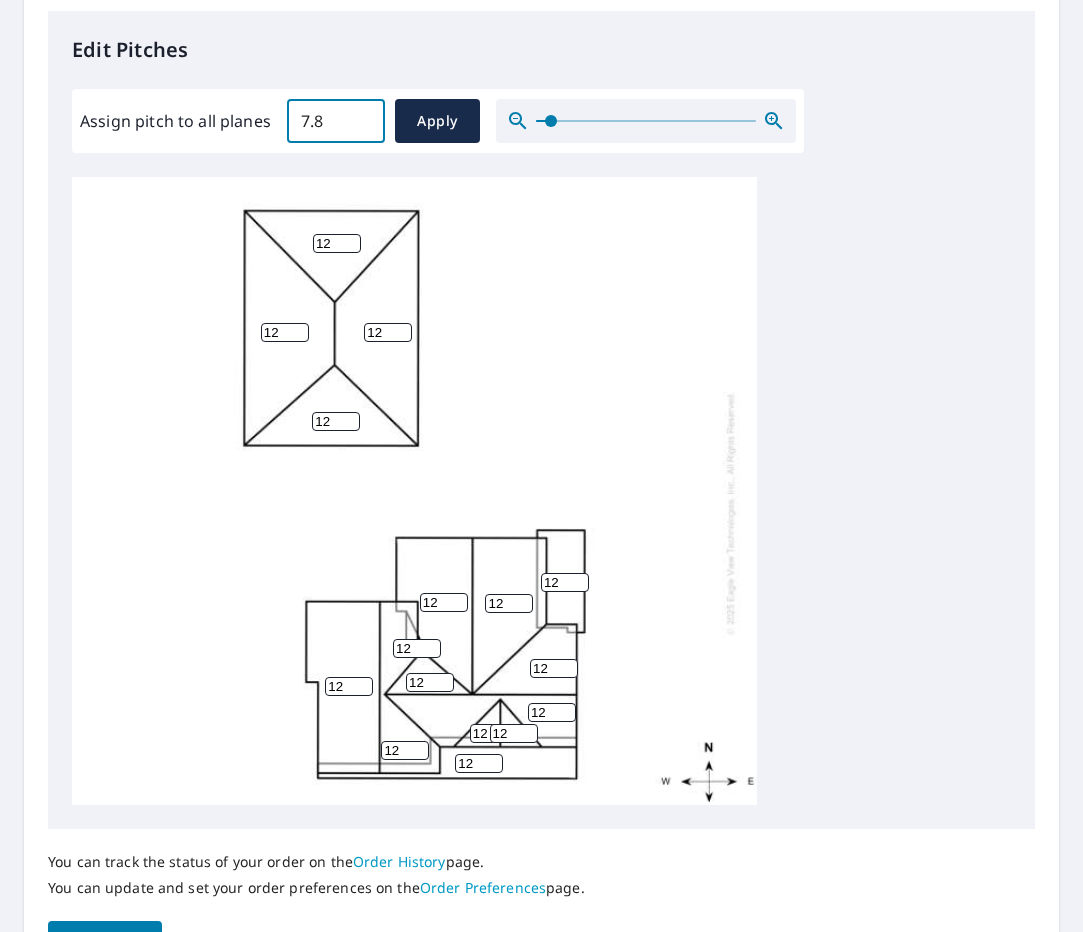 click on "7.8" at bounding box center (336, 121) 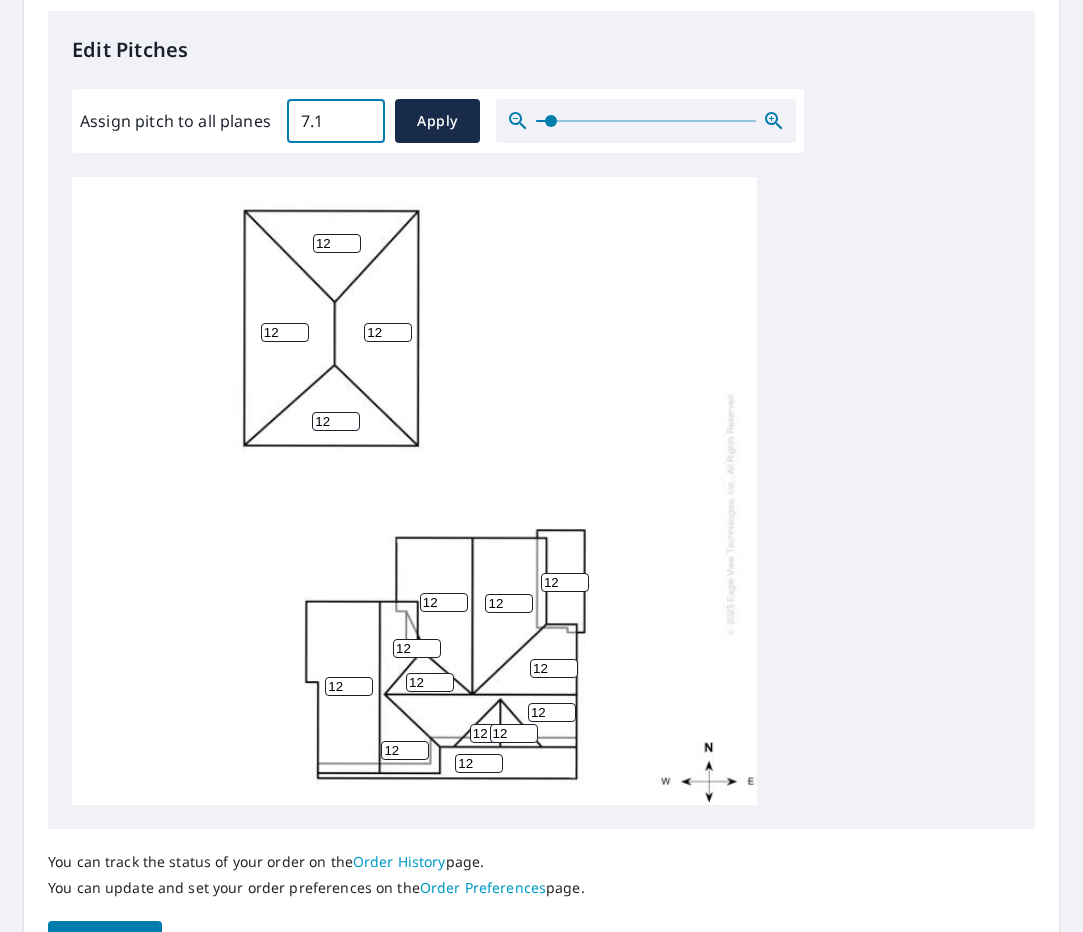 click on "7.1" at bounding box center [336, 121] 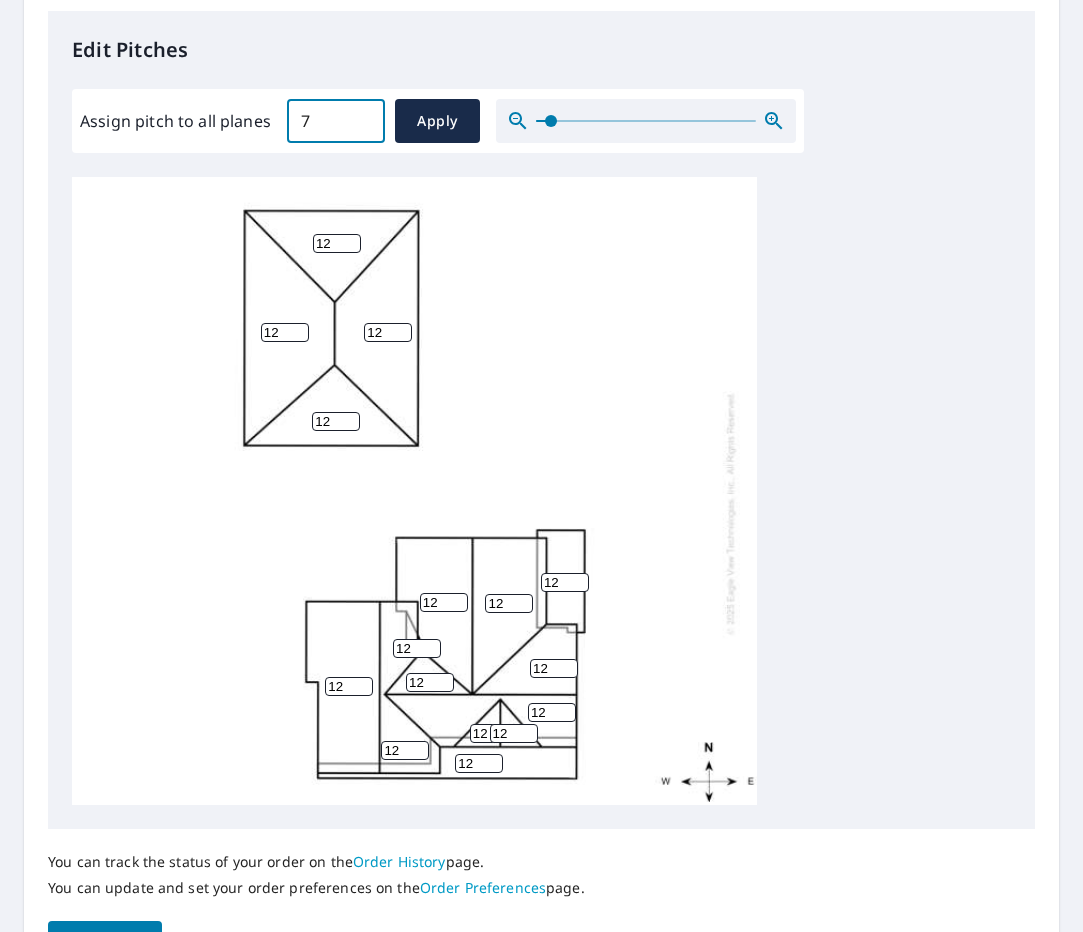 click on "7" at bounding box center [336, 121] 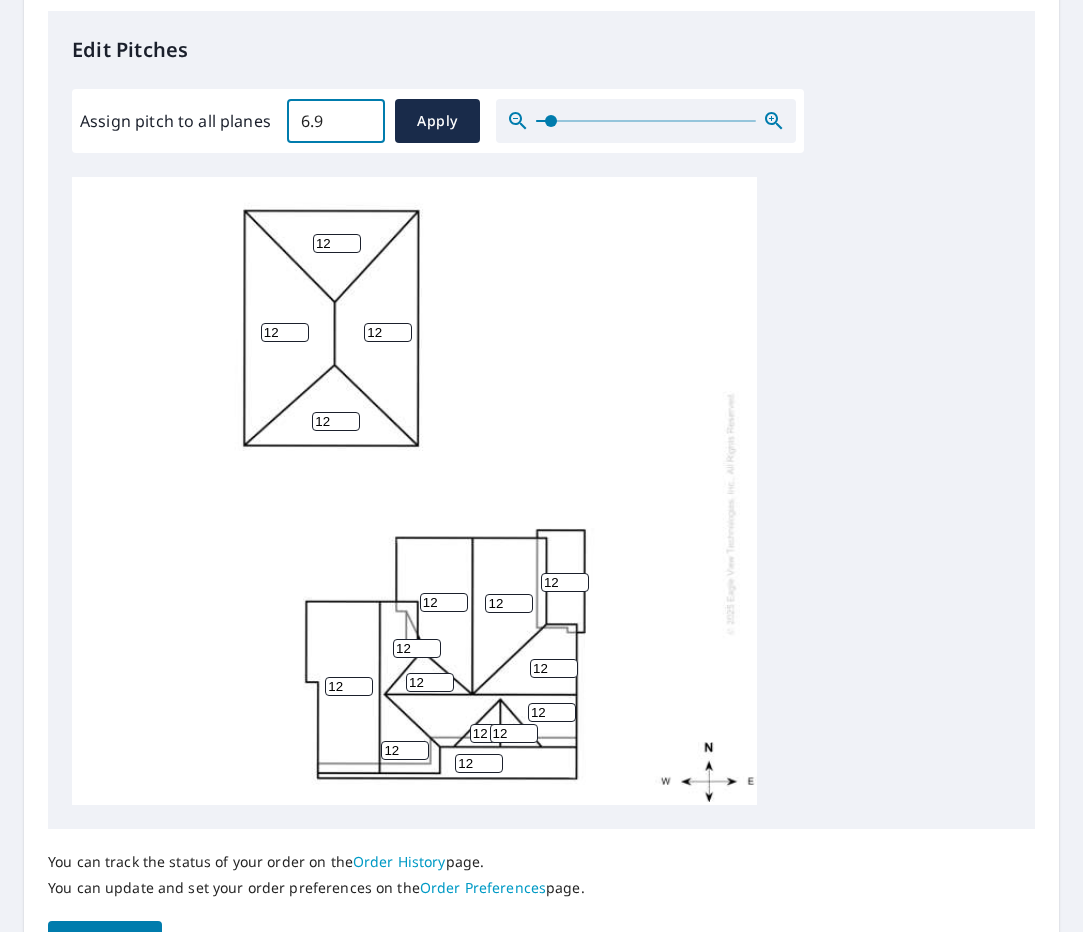 click on "6.9" at bounding box center (336, 121) 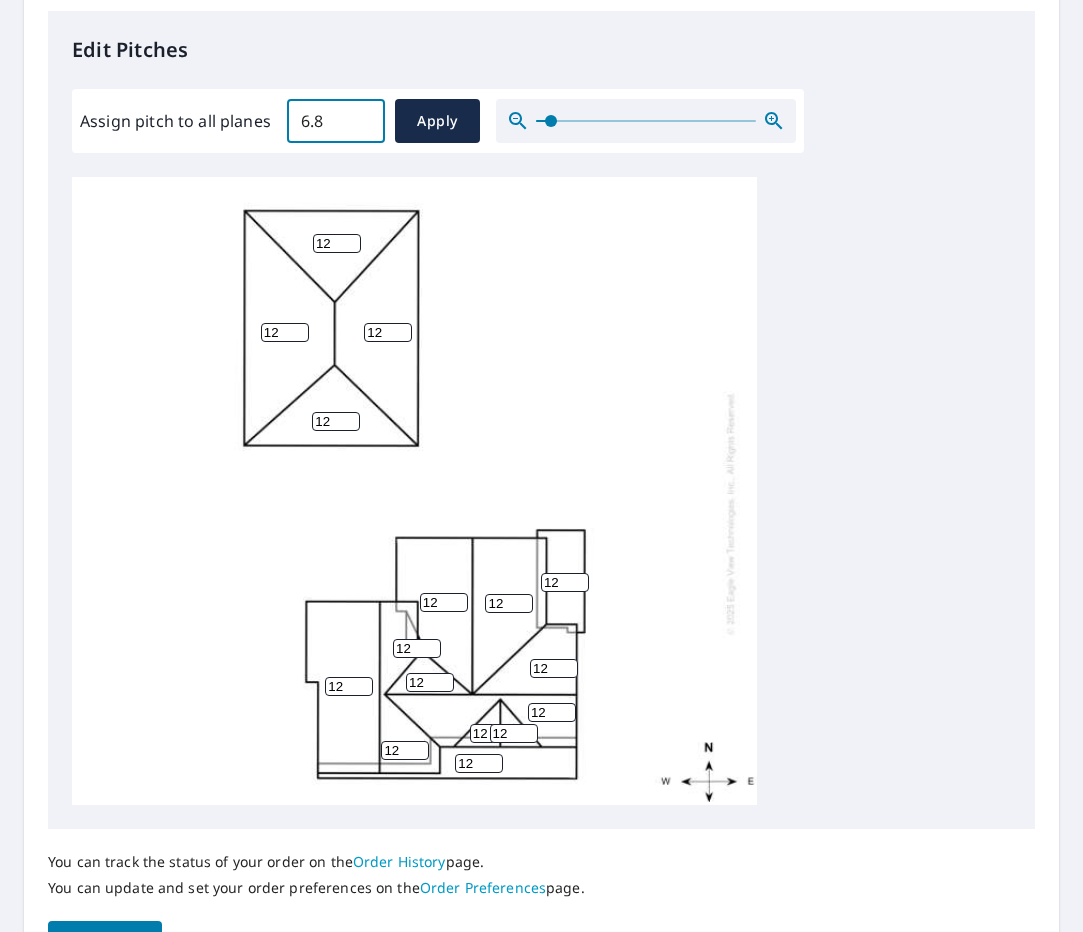click on "6.8" at bounding box center [336, 121] 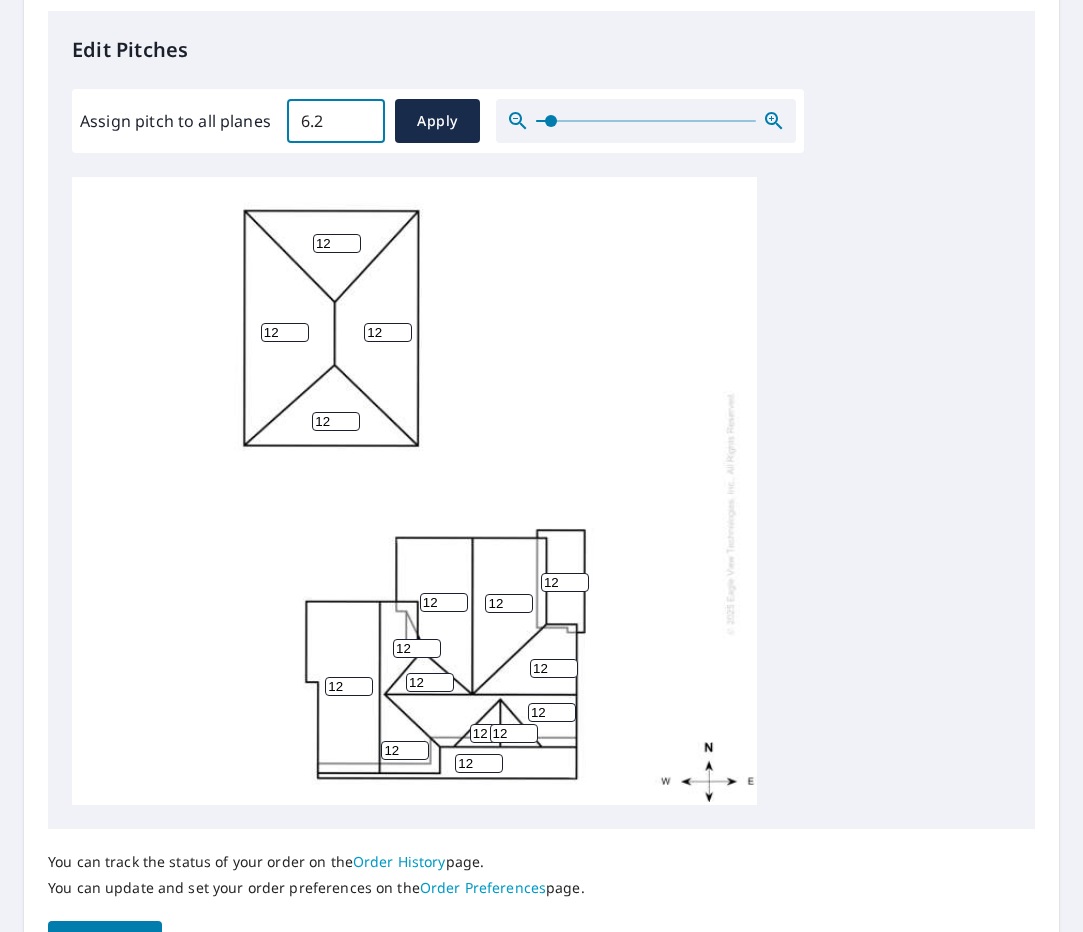 click on "6.2" at bounding box center (336, 121) 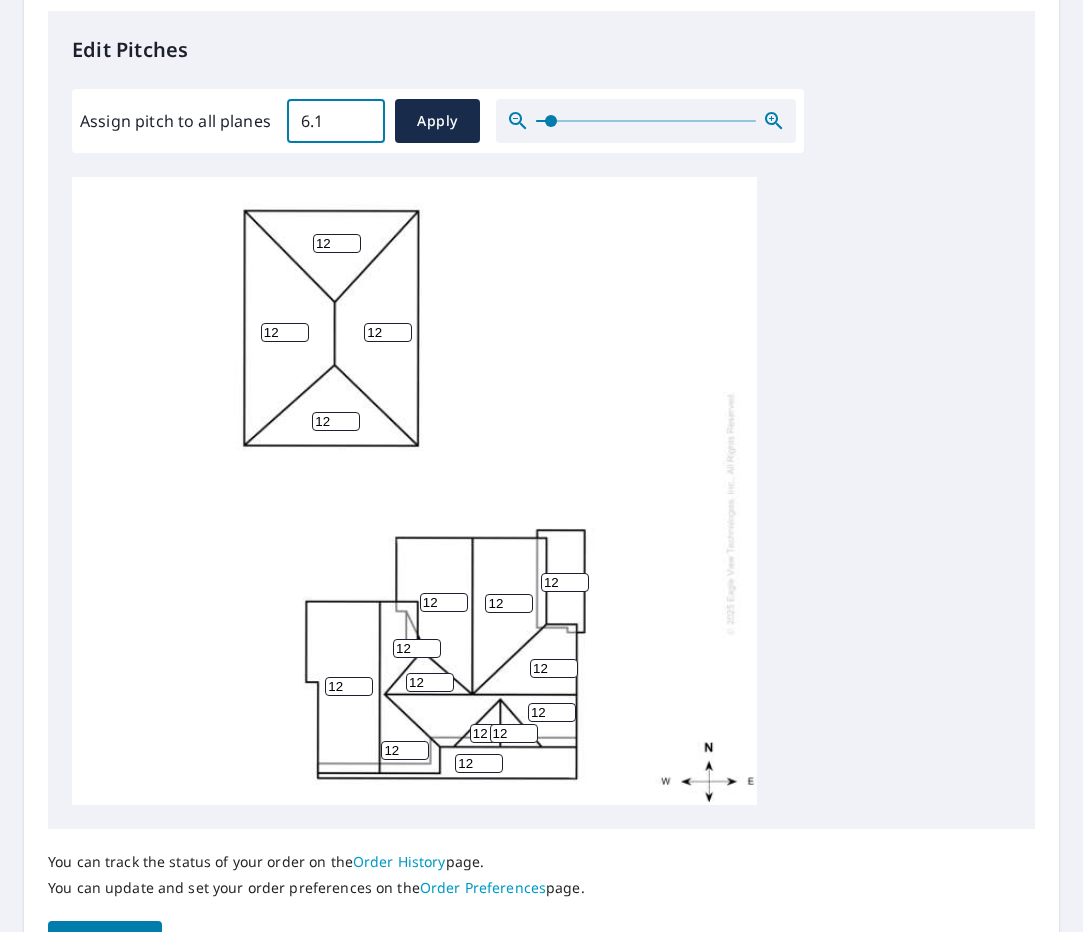 click on "6.1" at bounding box center [336, 121] 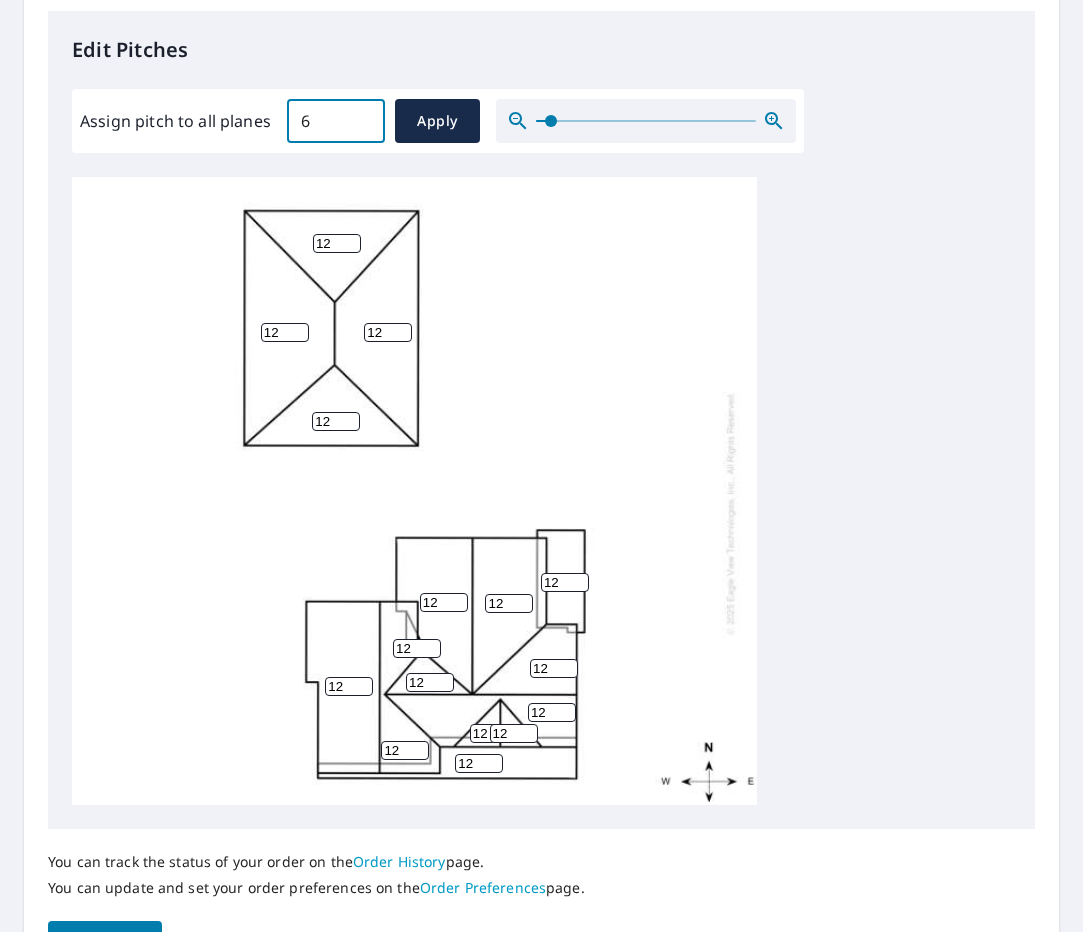 click on "6" at bounding box center [336, 121] 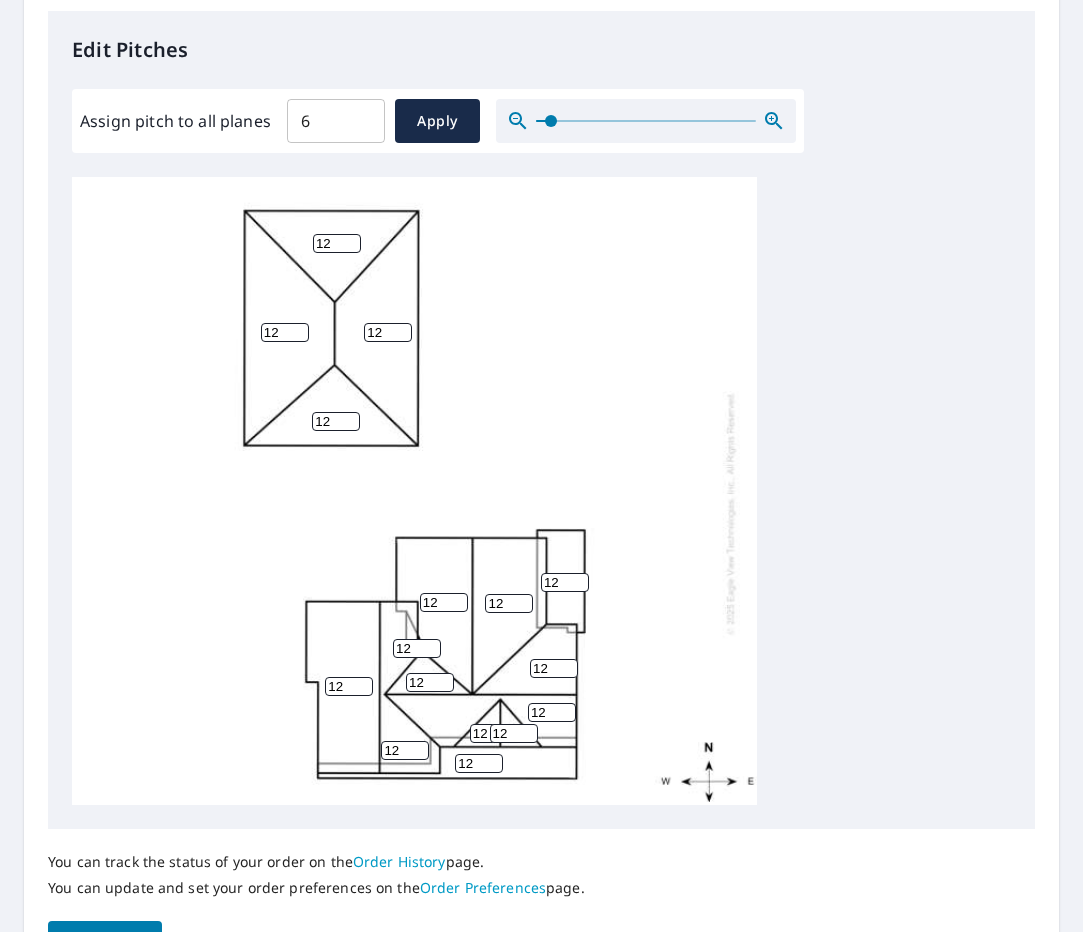 click on "12 12 12 12 12 12 12 12 12 12 12 12 12 12 12 12" at bounding box center [383, 121] 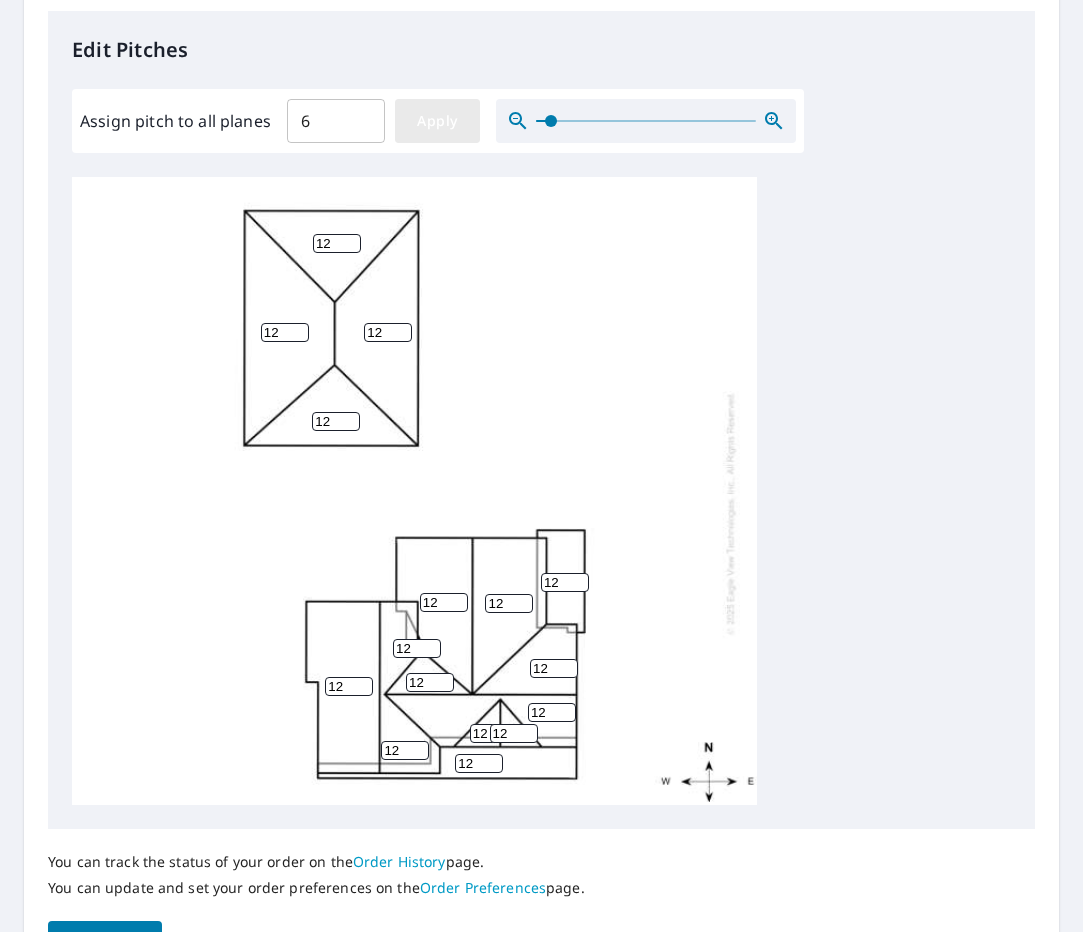 click on "Apply" at bounding box center (437, 121) 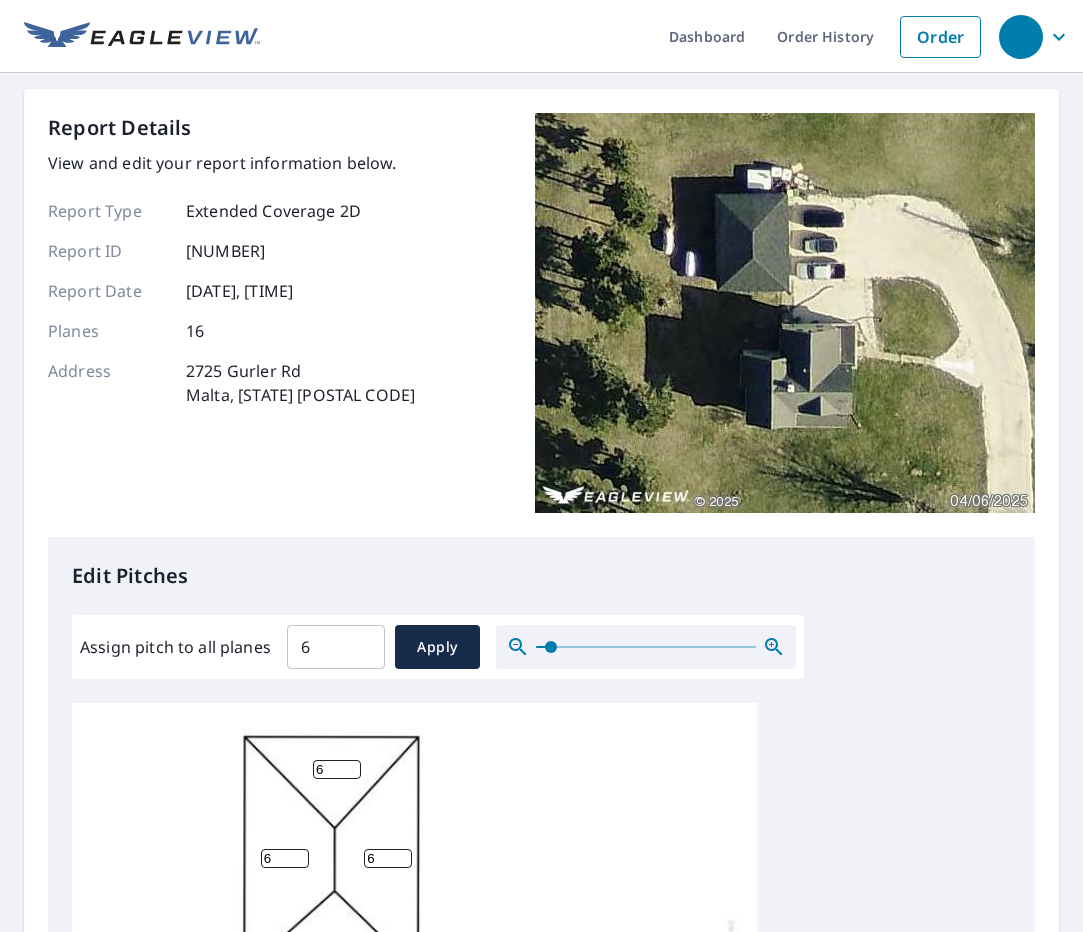 scroll, scrollTop: 0, scrollLeft: 0, axis: both 